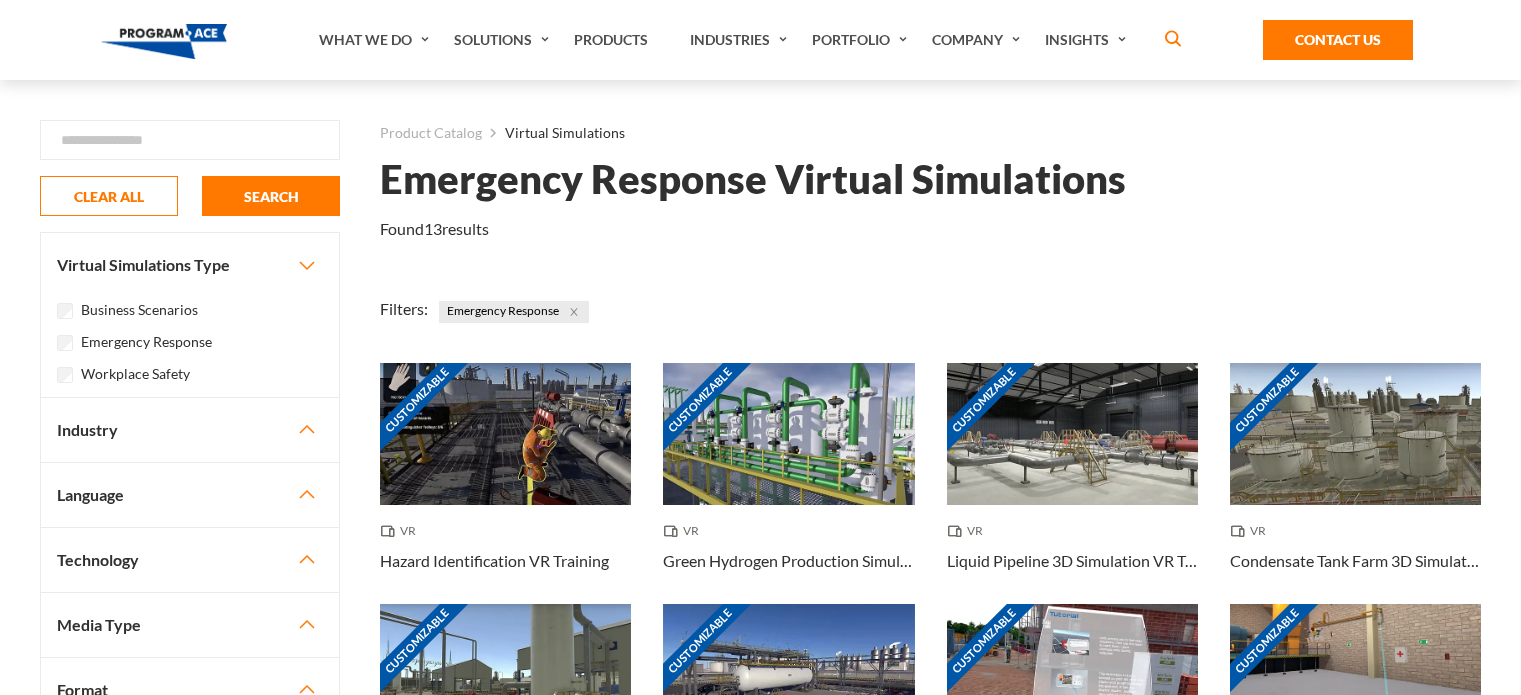 scroll, scrollTop: 0, scrollLeft: 0, axis: both 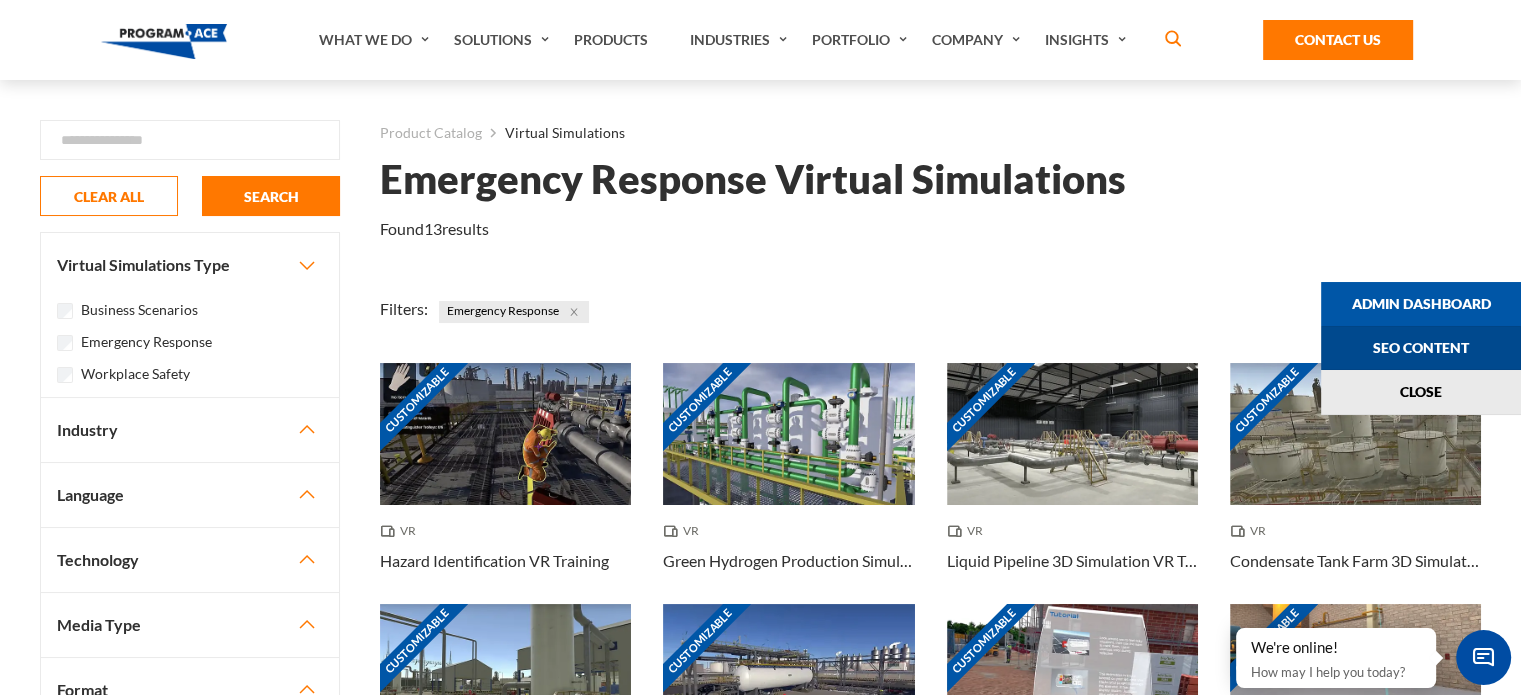 click on "Seo Content" at bounding box center (1421, 348) 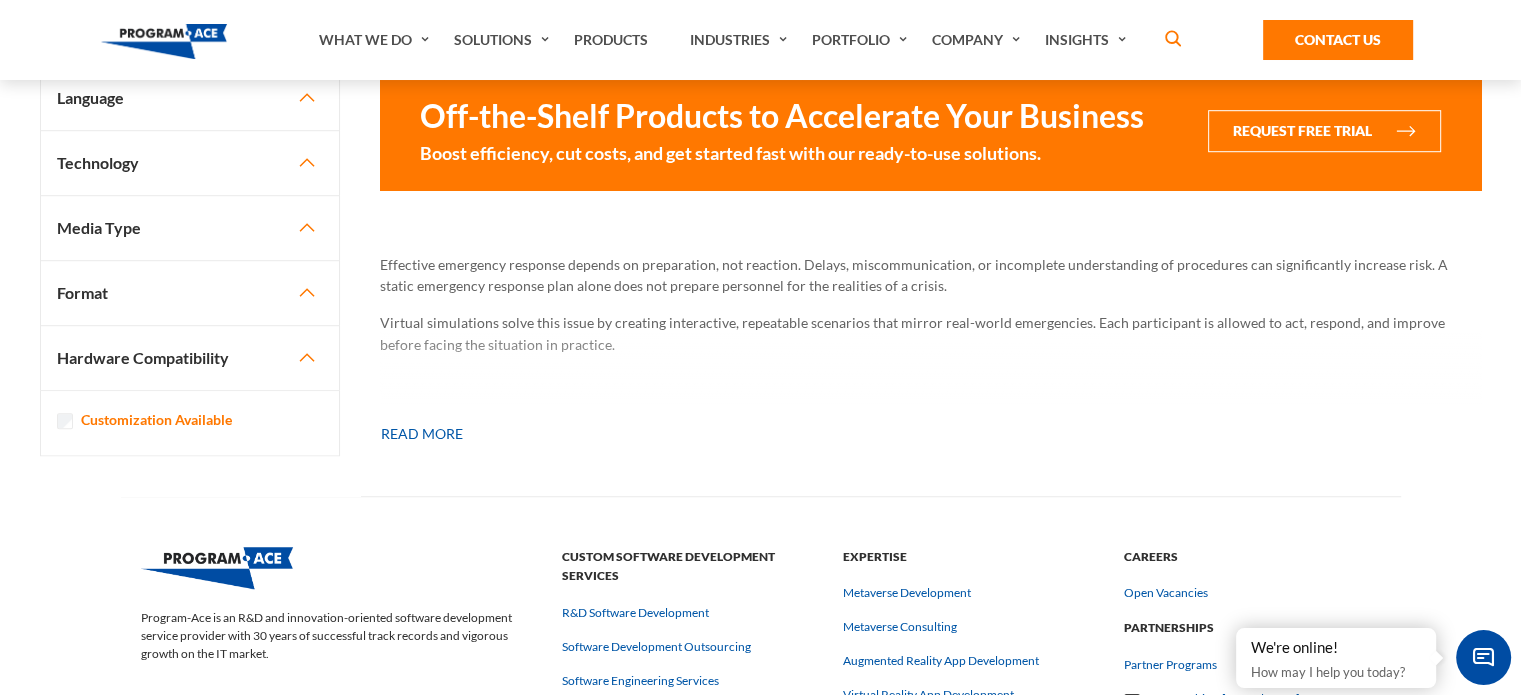 scroll, scrollTop: 1255, scrollLeft: 0, axis: vertical 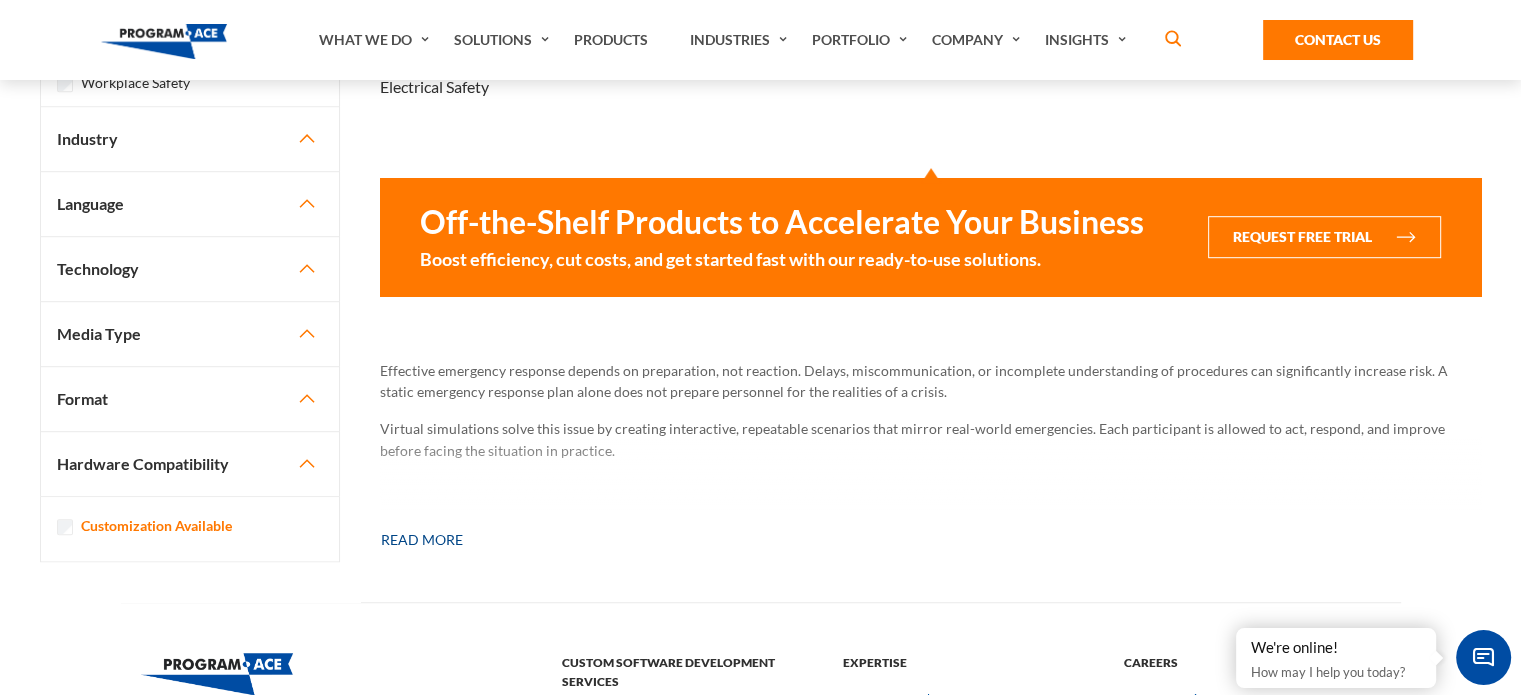 click on "Read more" at bounding box center (422, 540) 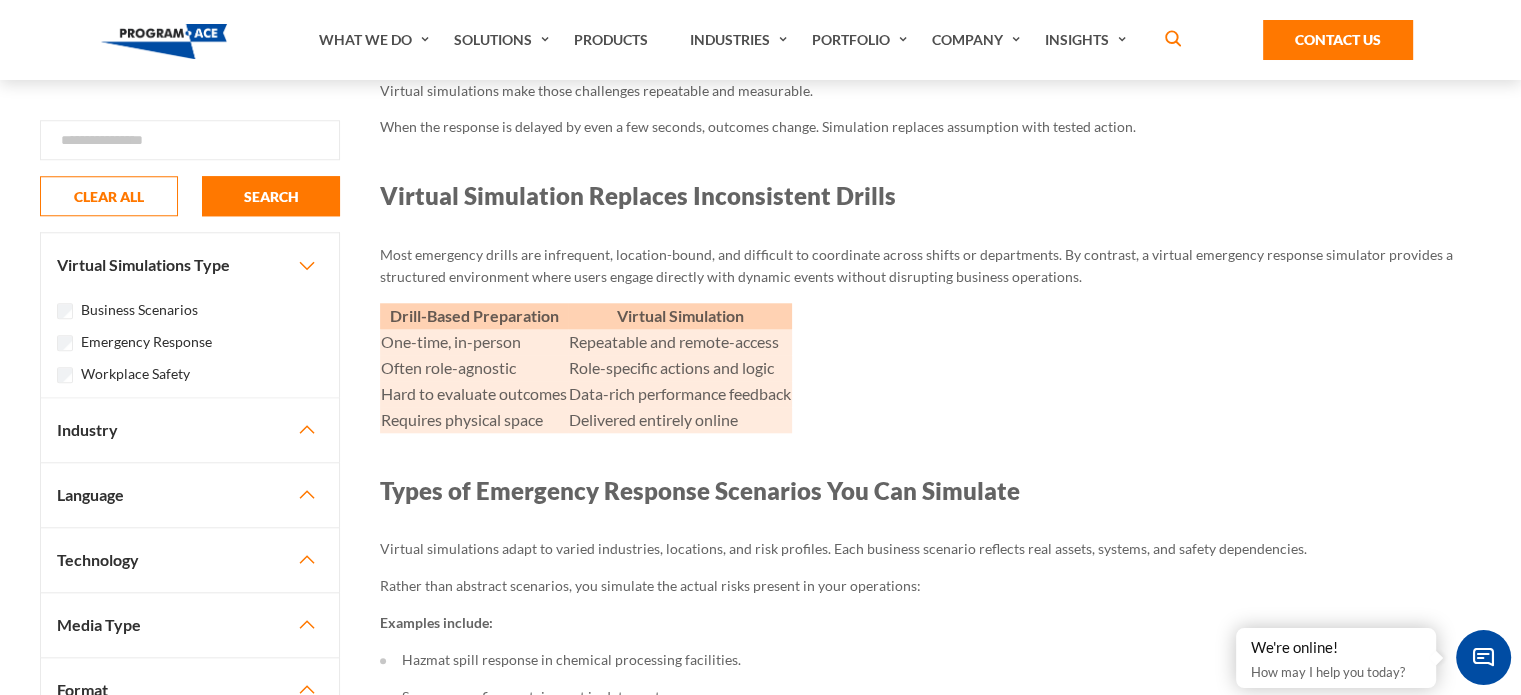 scroll, scrollTop: 1865, scrollLeft: 0, axis: vertical 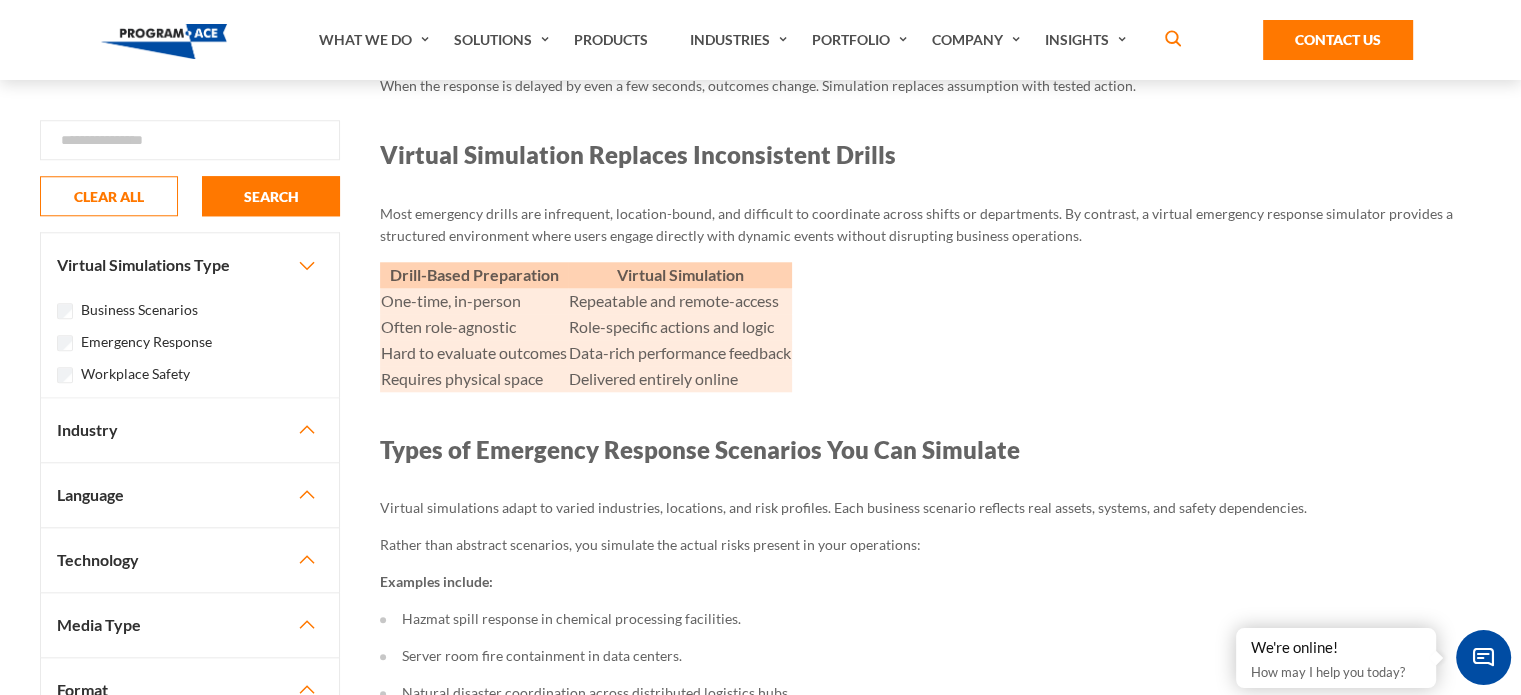 type 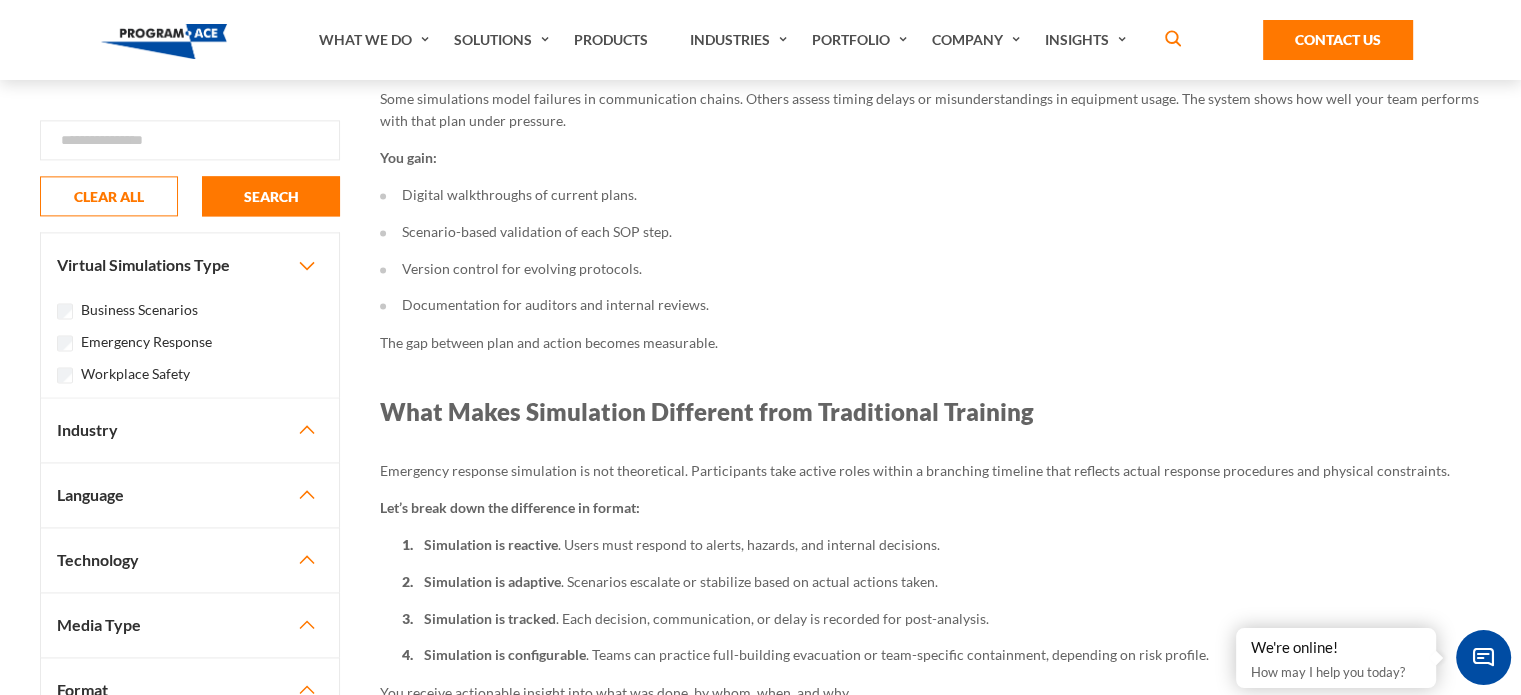 scroll, scrollTop: 2689, scrollLeft: 0, axis: vertical 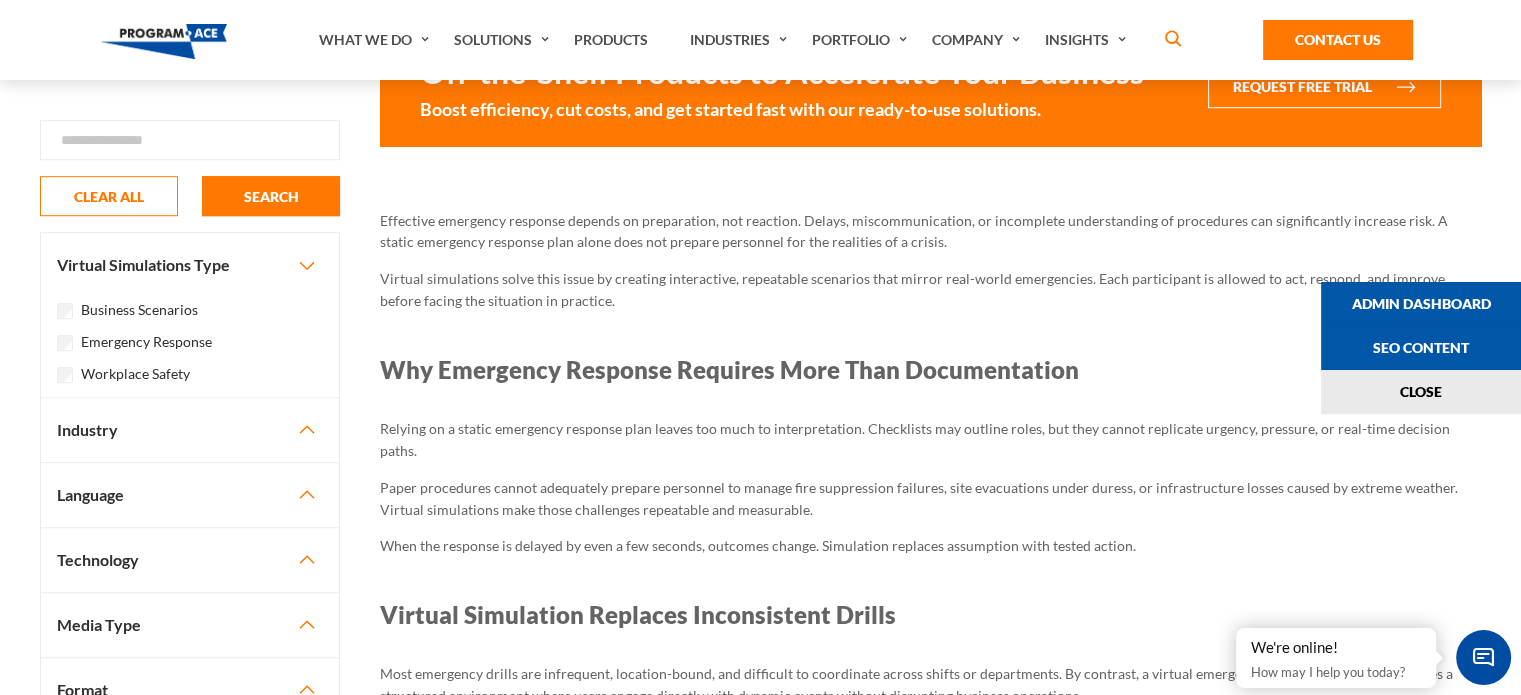 drag, startPoint x: 1137, startPoint y: 523, endPoint x: 501, endPoint y: 543, distance: 636.3144 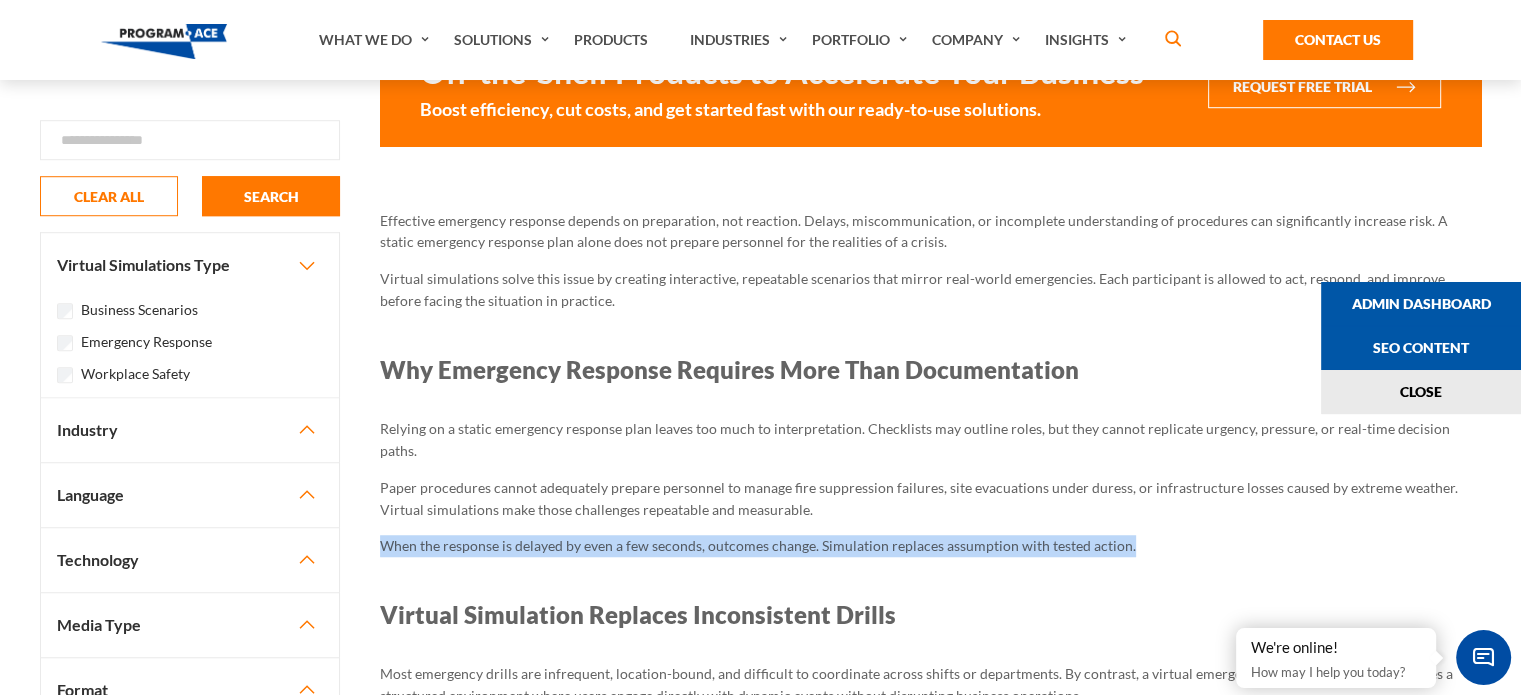 drag, startPoint x: 380, startPoint y: 523, endPoint x: 1132, endPoint y: 520, distance: 752.006 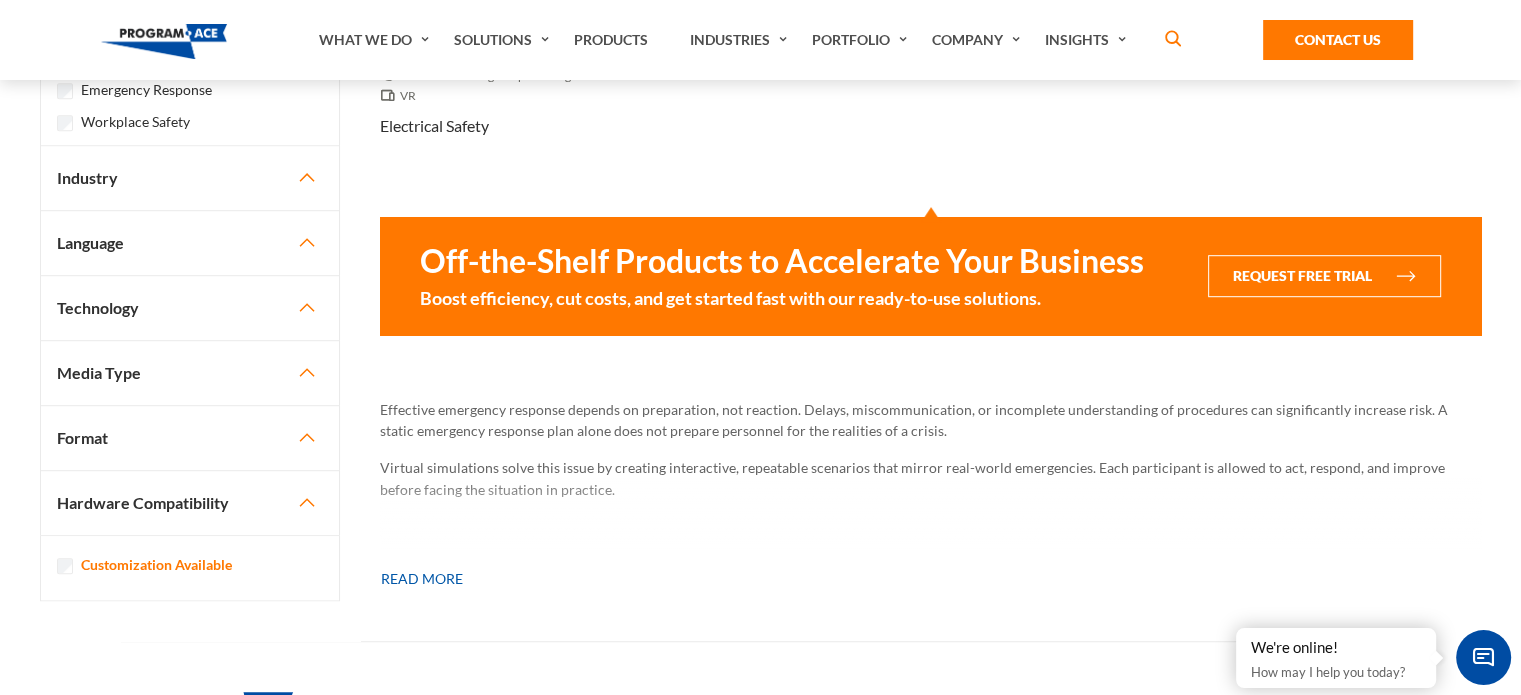 scroll, scrollTop: 1216, scrollLeft: 0, axis: vertical 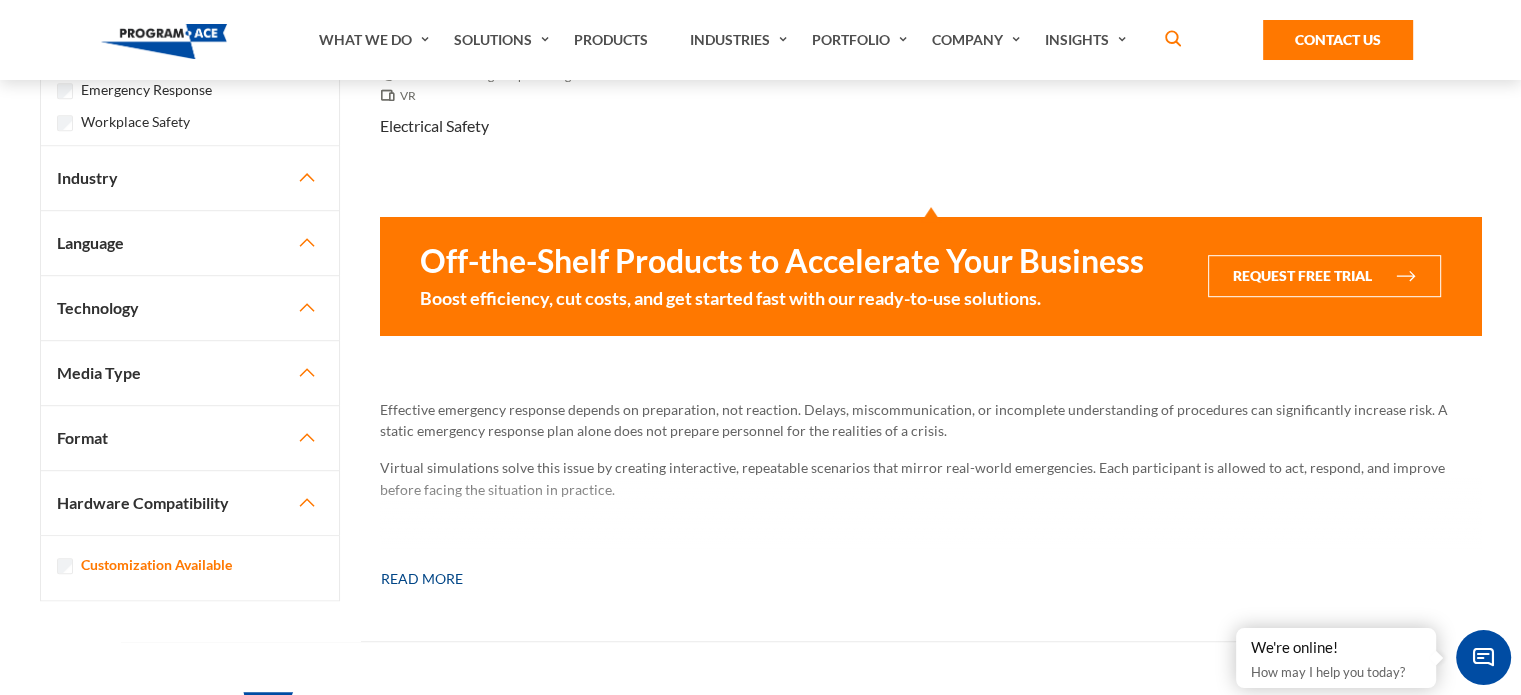 click on "Read more" at bounding box center [422, 579] 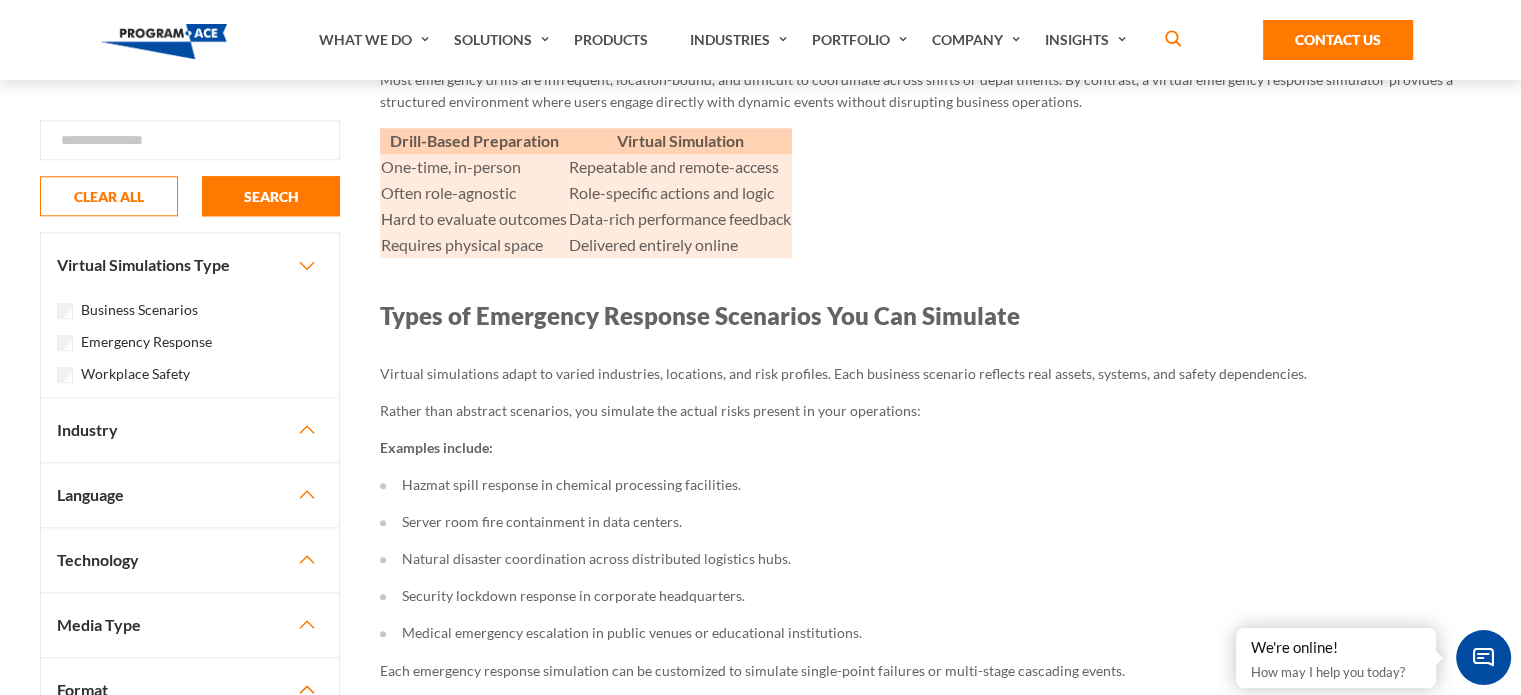 scroll, scrollTop: 2048, scrollLeft: 0, axis: vertical 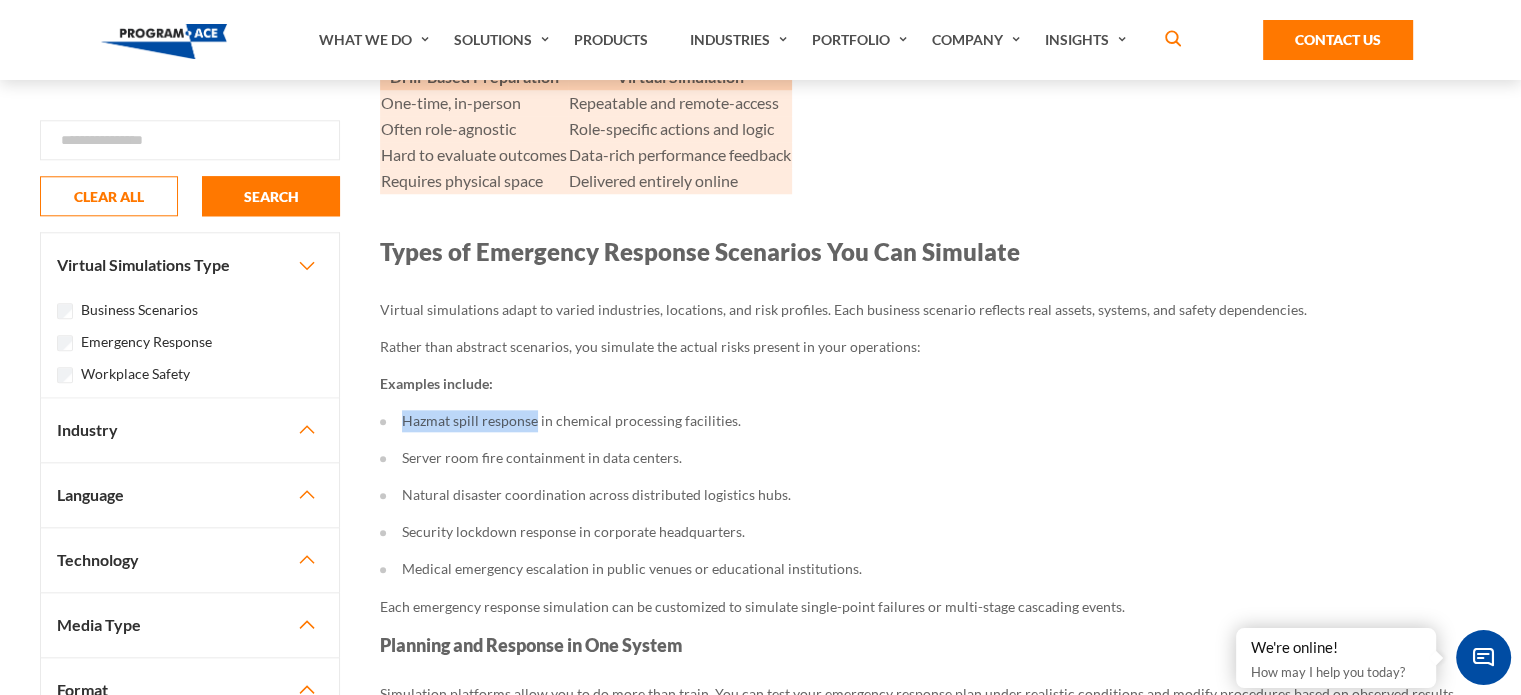 drag, startPoint x: 536, startPoint y: 401, endPoint x: 401, endPoint y: 401, distance: 135 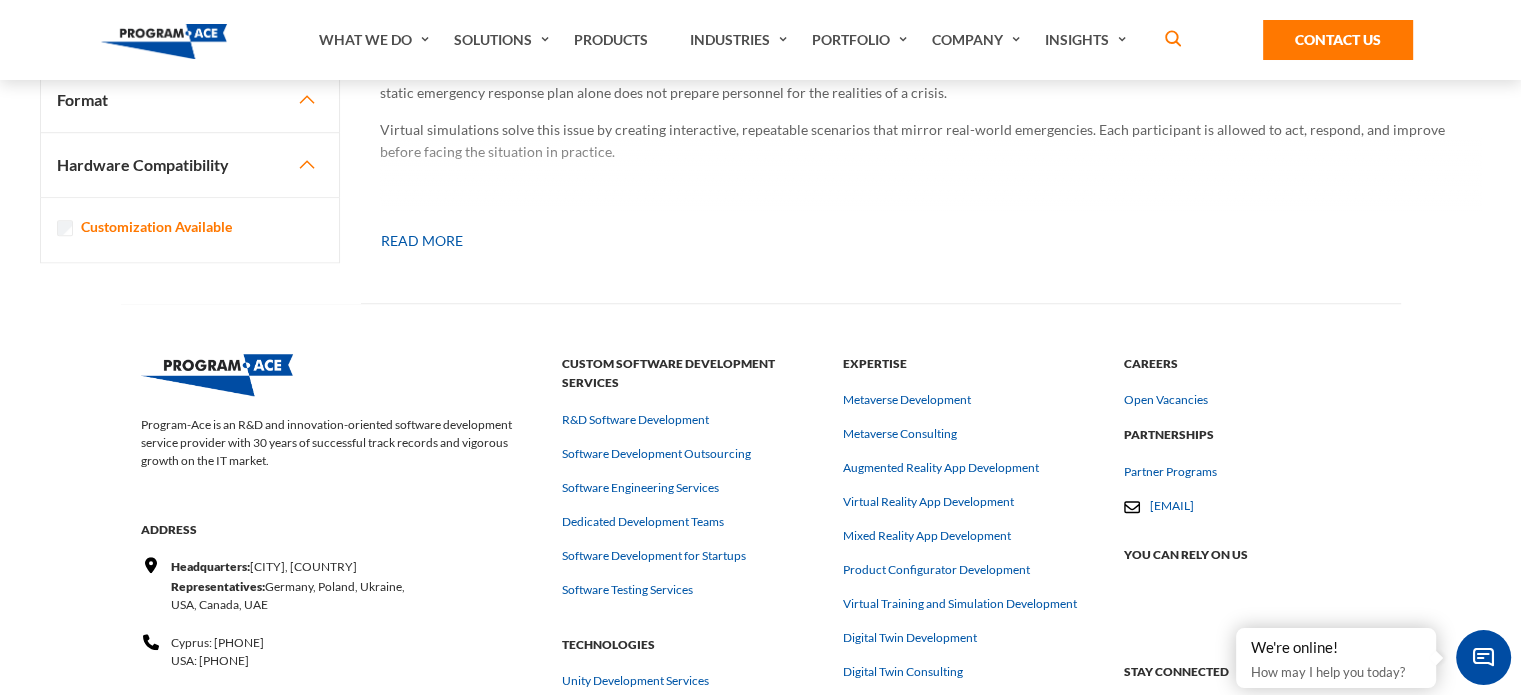 scroll, scrollTop: 1552, scrollLeft: 0, axis: vertical 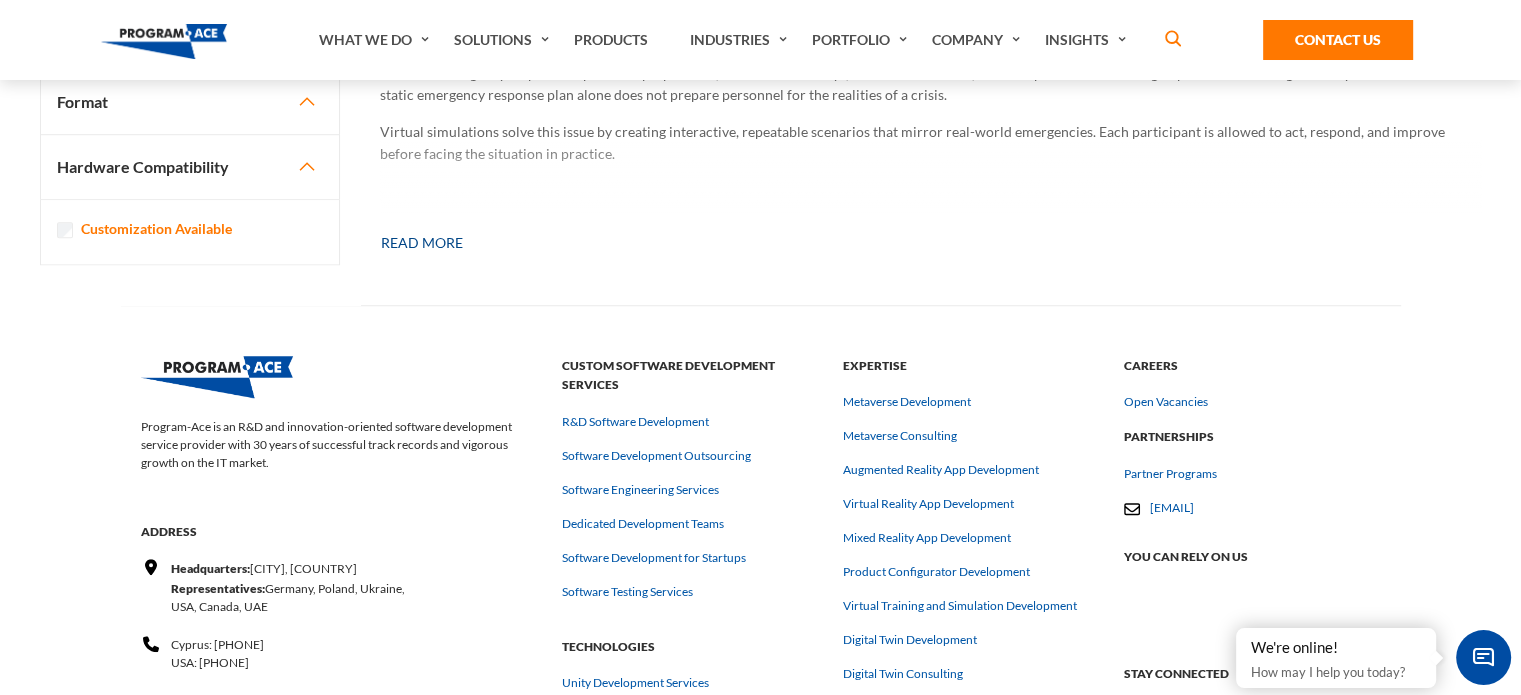 click on "Read more" at bounding box center [422, 243] 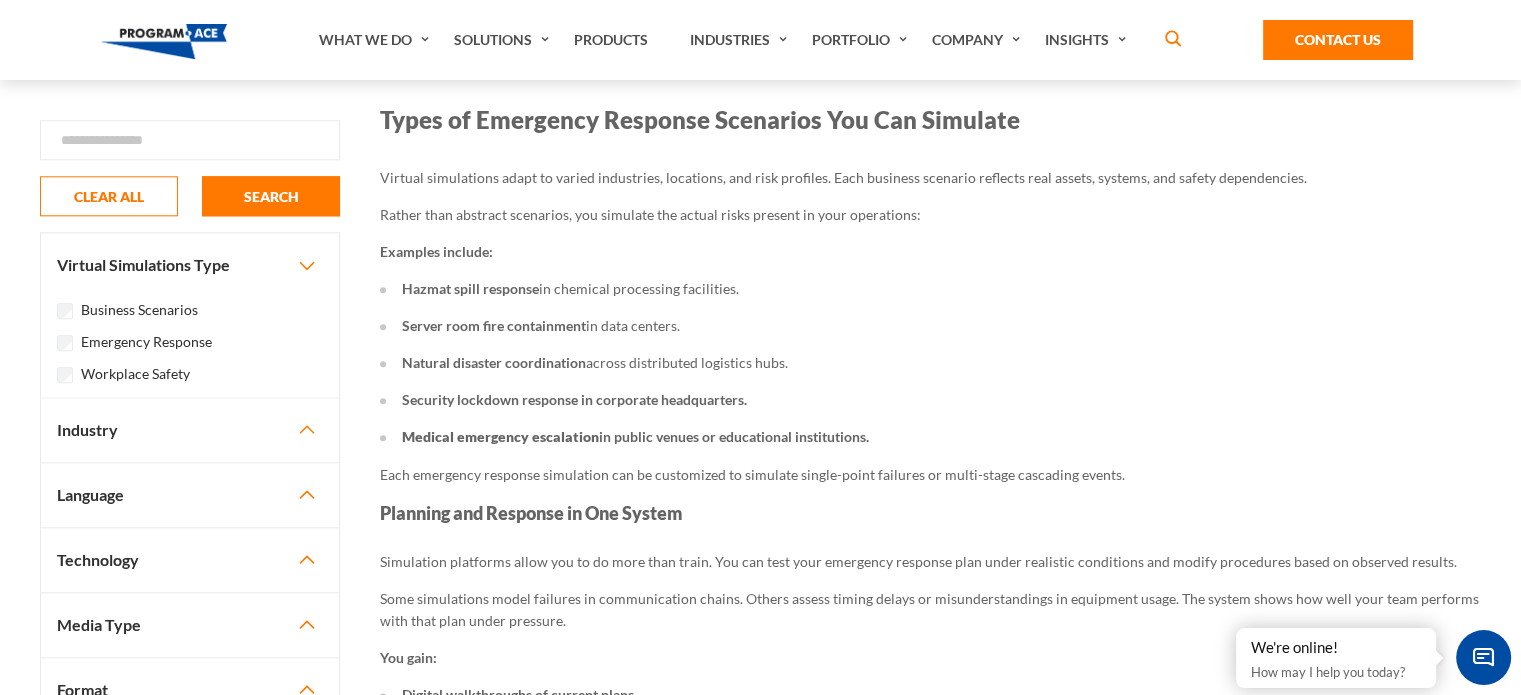 scroll, scrollTop: 2192, scrollLeft: 0, axis: vertical 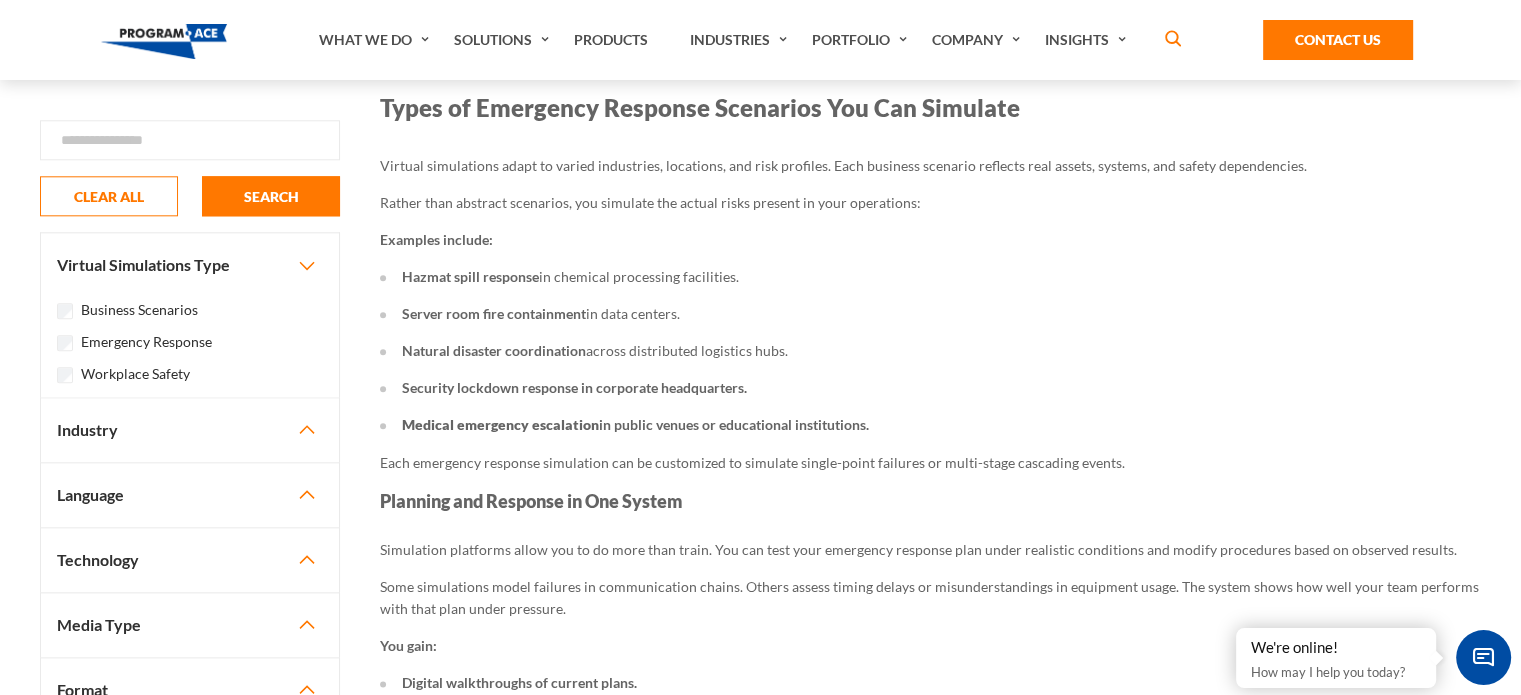 drag, startPoint x: 588, startPoint y: 327, endPoint x: 843, endPoint y: 323, distance: 255.03137 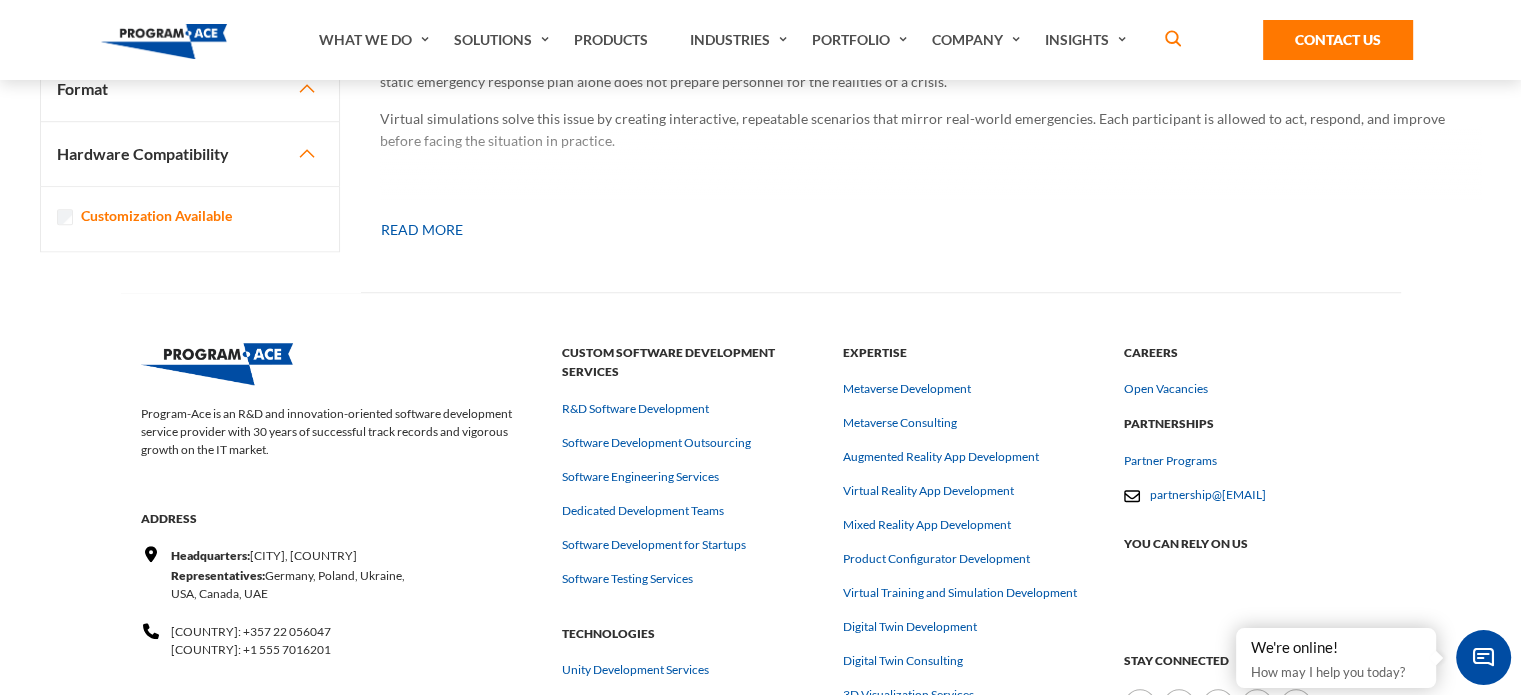scroll, scrollTop: 1575, scrollLeft: 0, axis: vertical 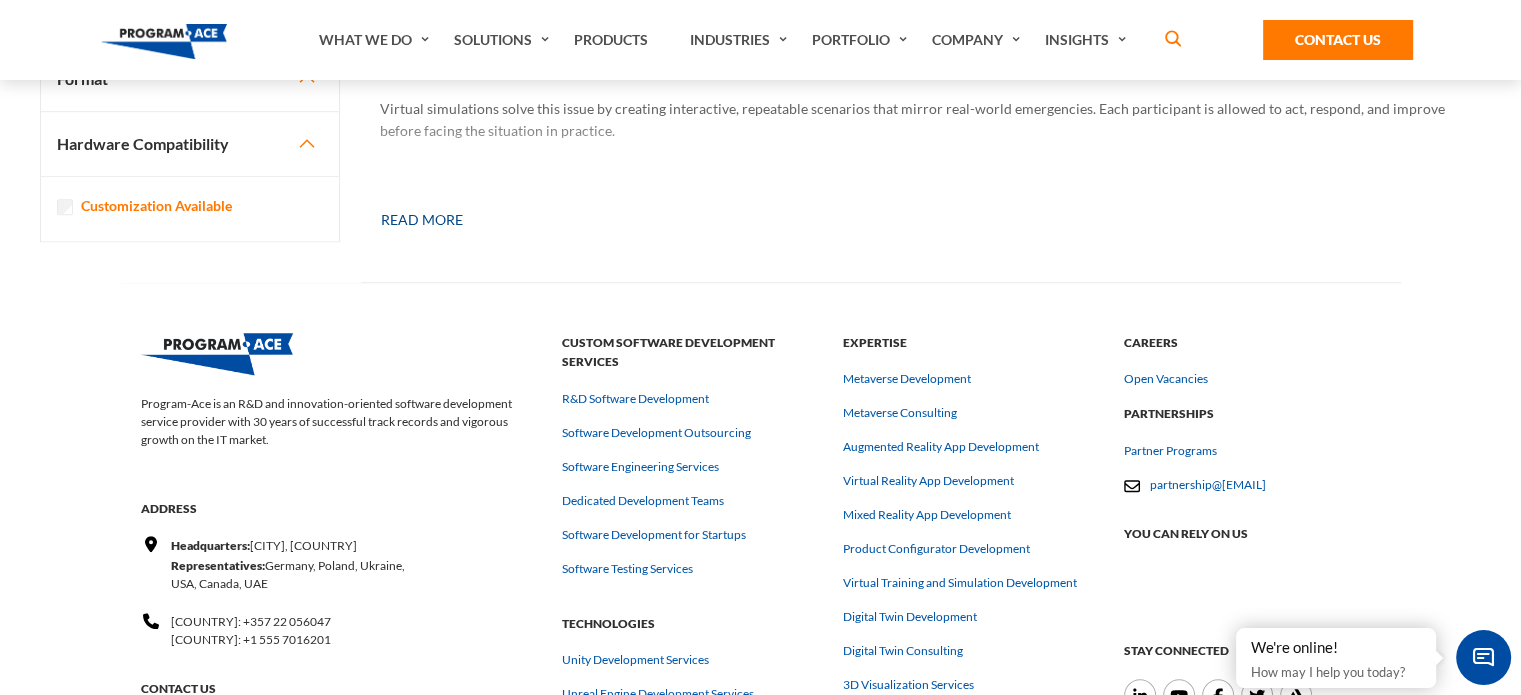 click on "Read more" at bounding box center (422, 220) 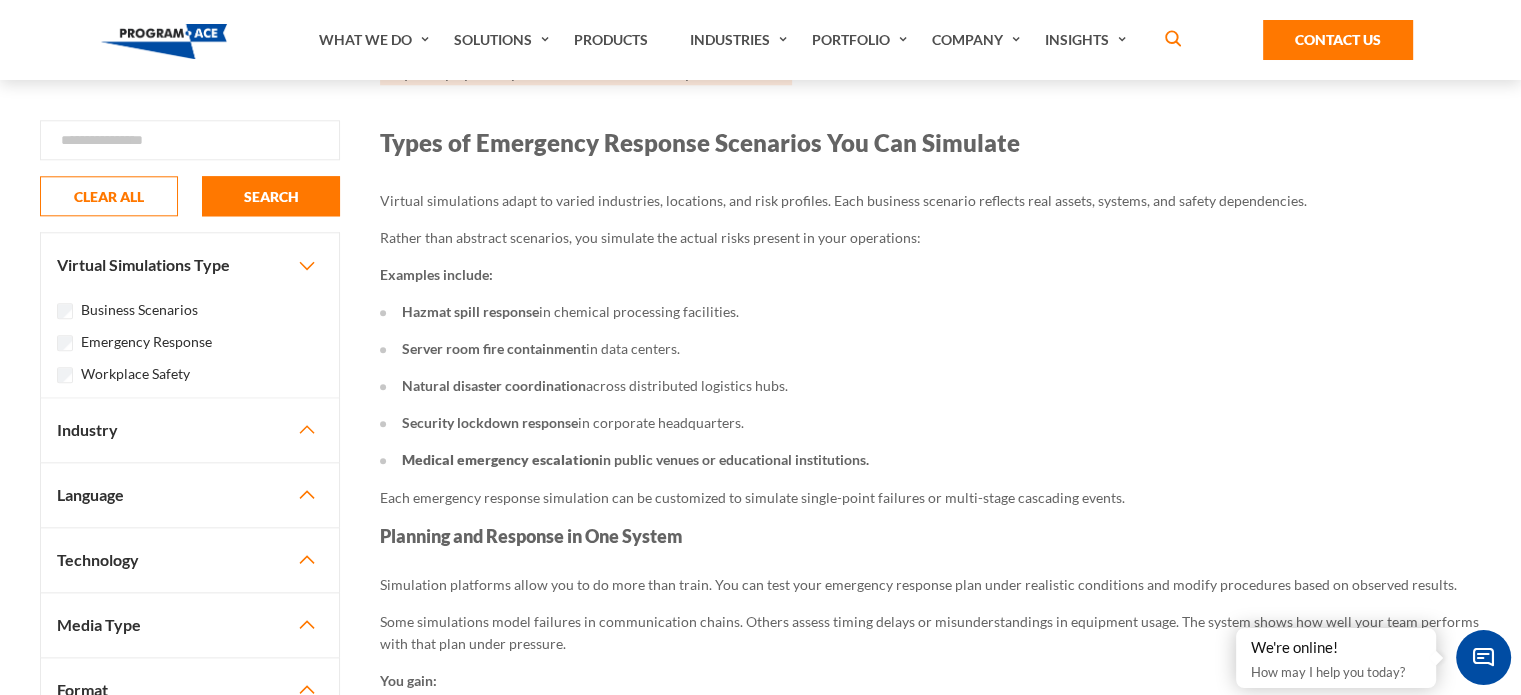 scroll, scrollTop: 2167, scrollLeft: 0, axis: vertical 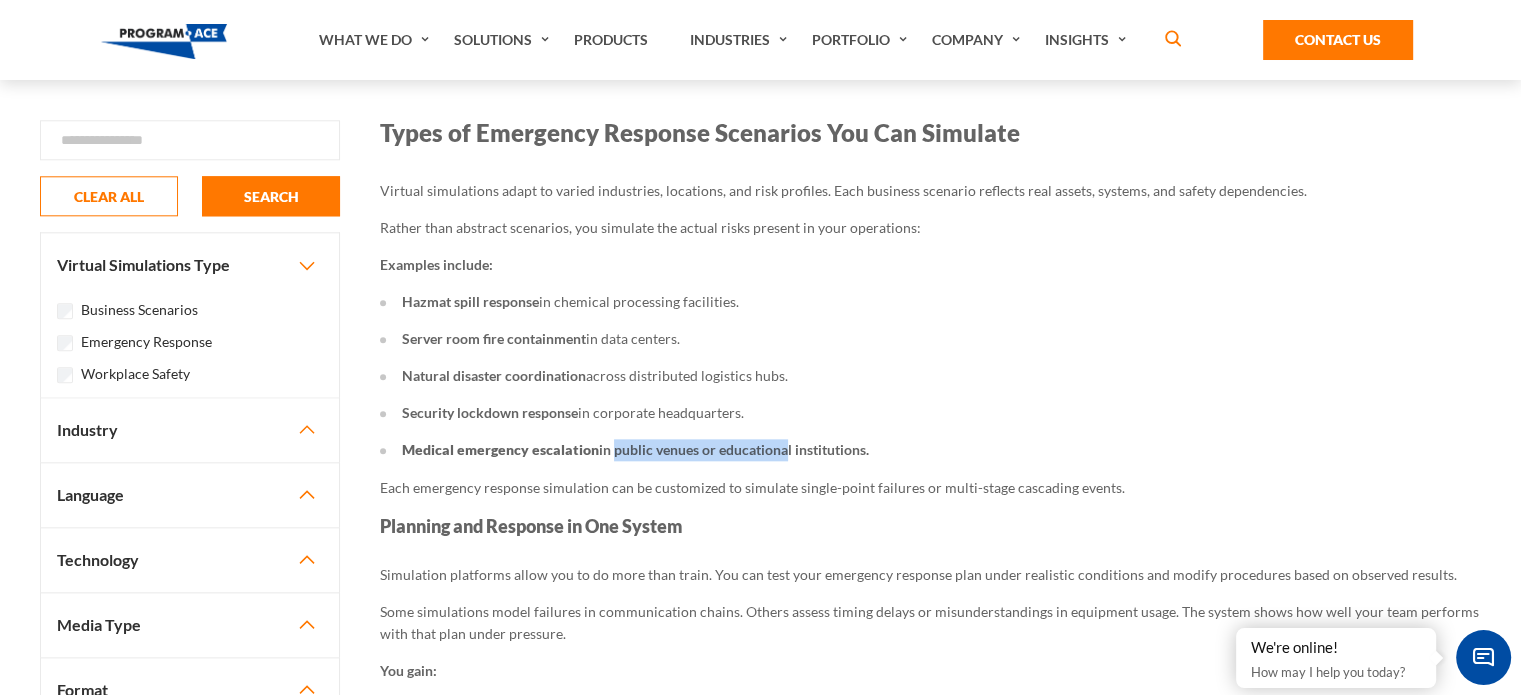 drag, startPoint x: 610, startPoint y: 427, endPoint x: 776, endPoint y: 427, distance: 166 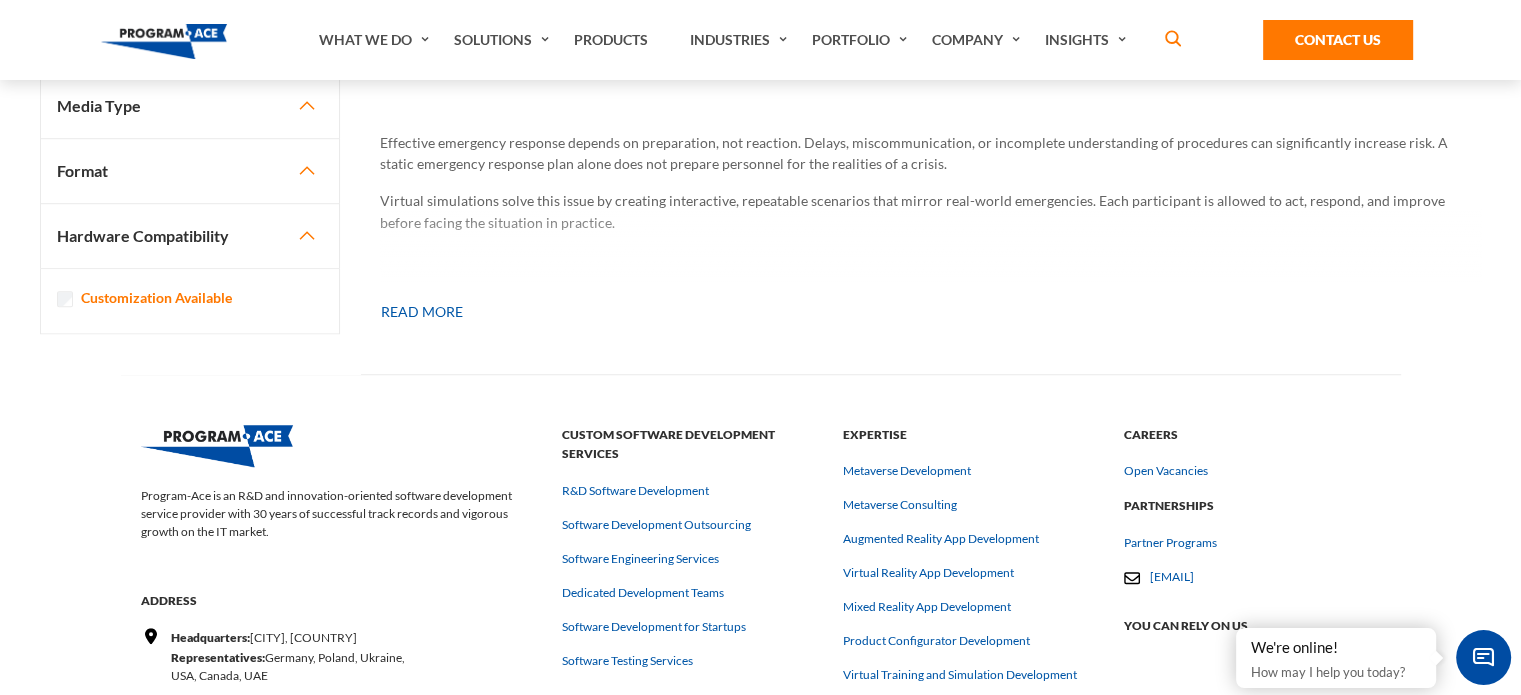 scroll, scrollTop: 1469, scrollLeft: 0, axis: vertical 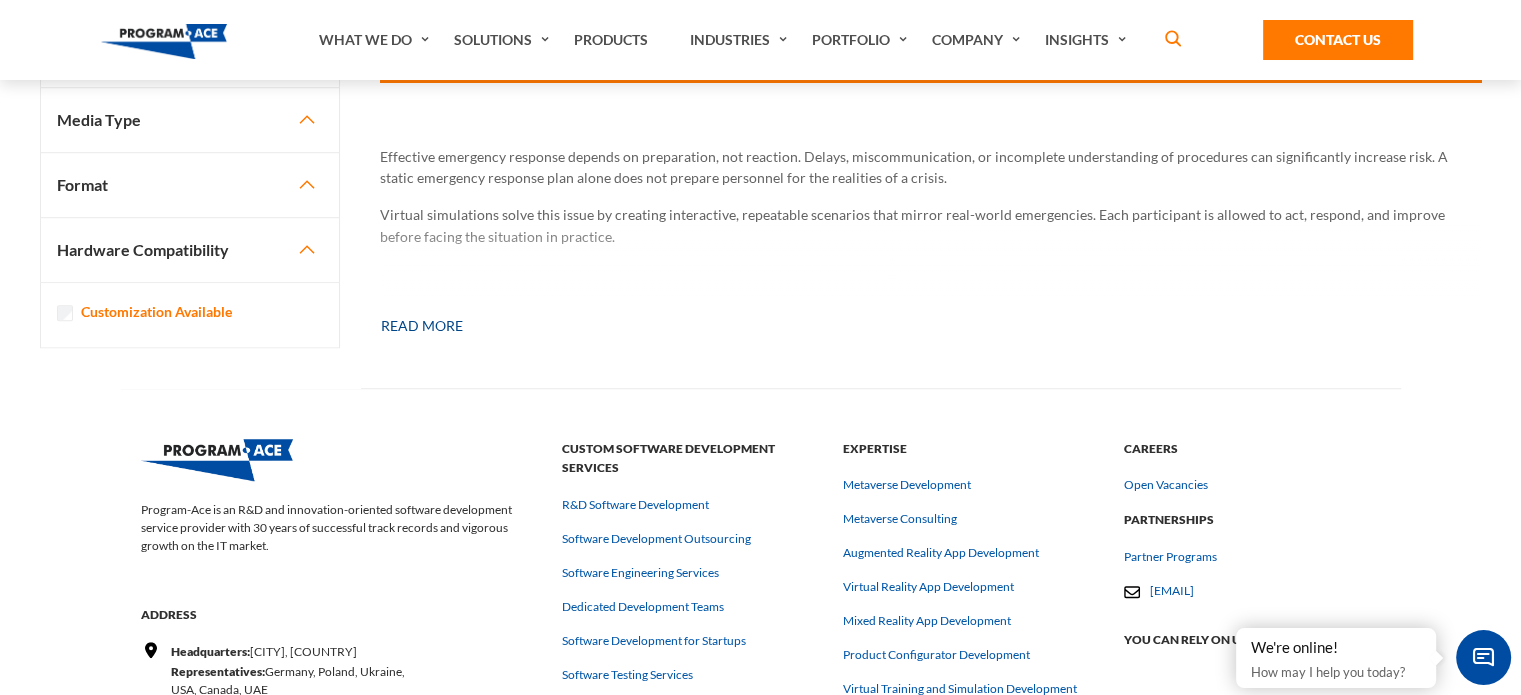 click on "Read more" at bounding box center [422, 326] 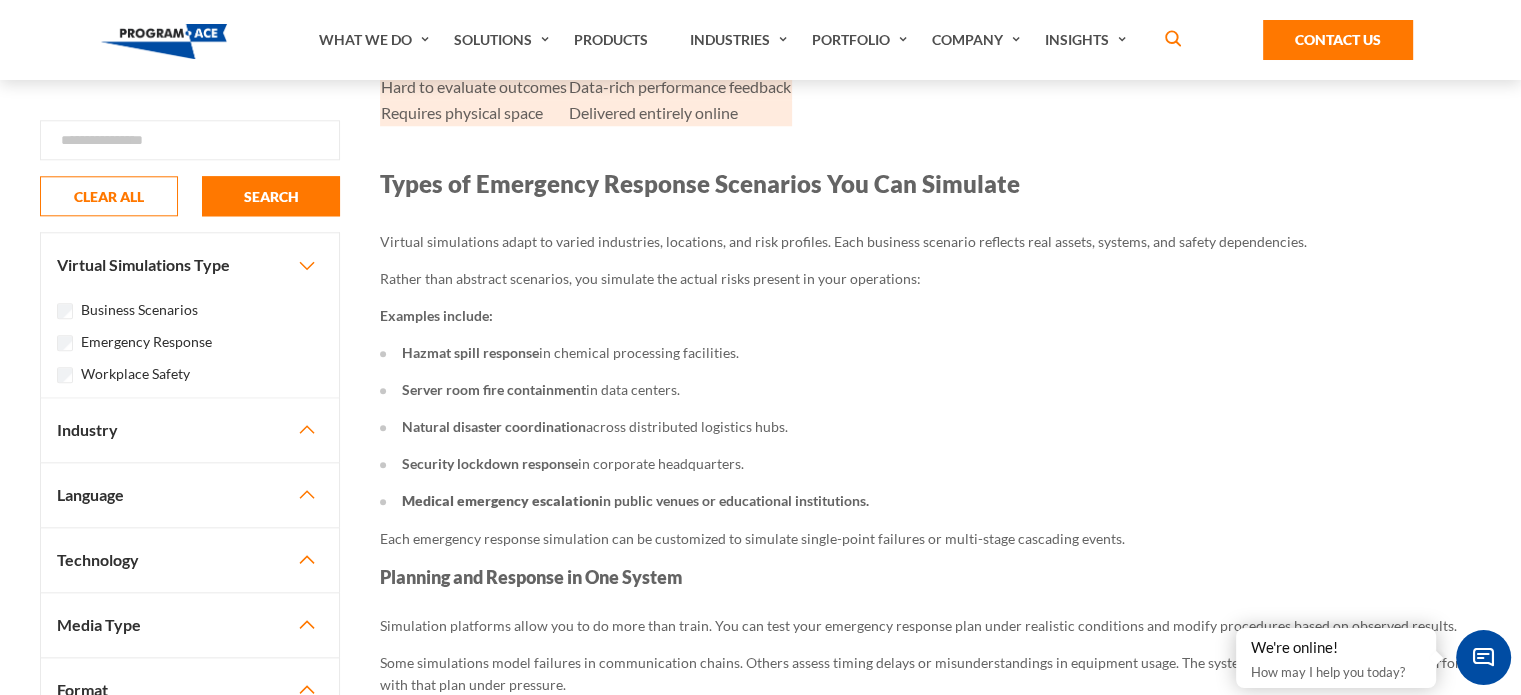 scroll, scrollTop: 2136, scrollLeft: 0, axis: vertical 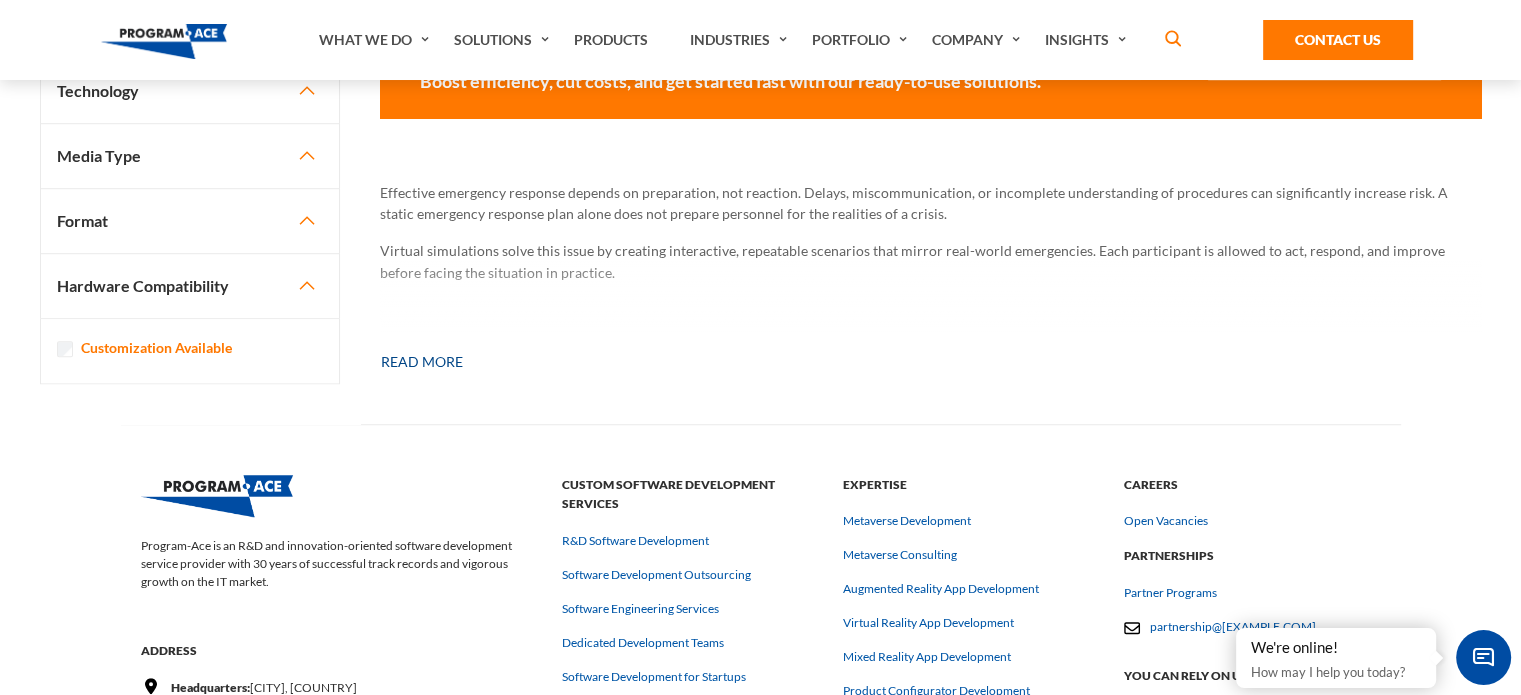 click on "Read more" at bounding box center (422, 362) 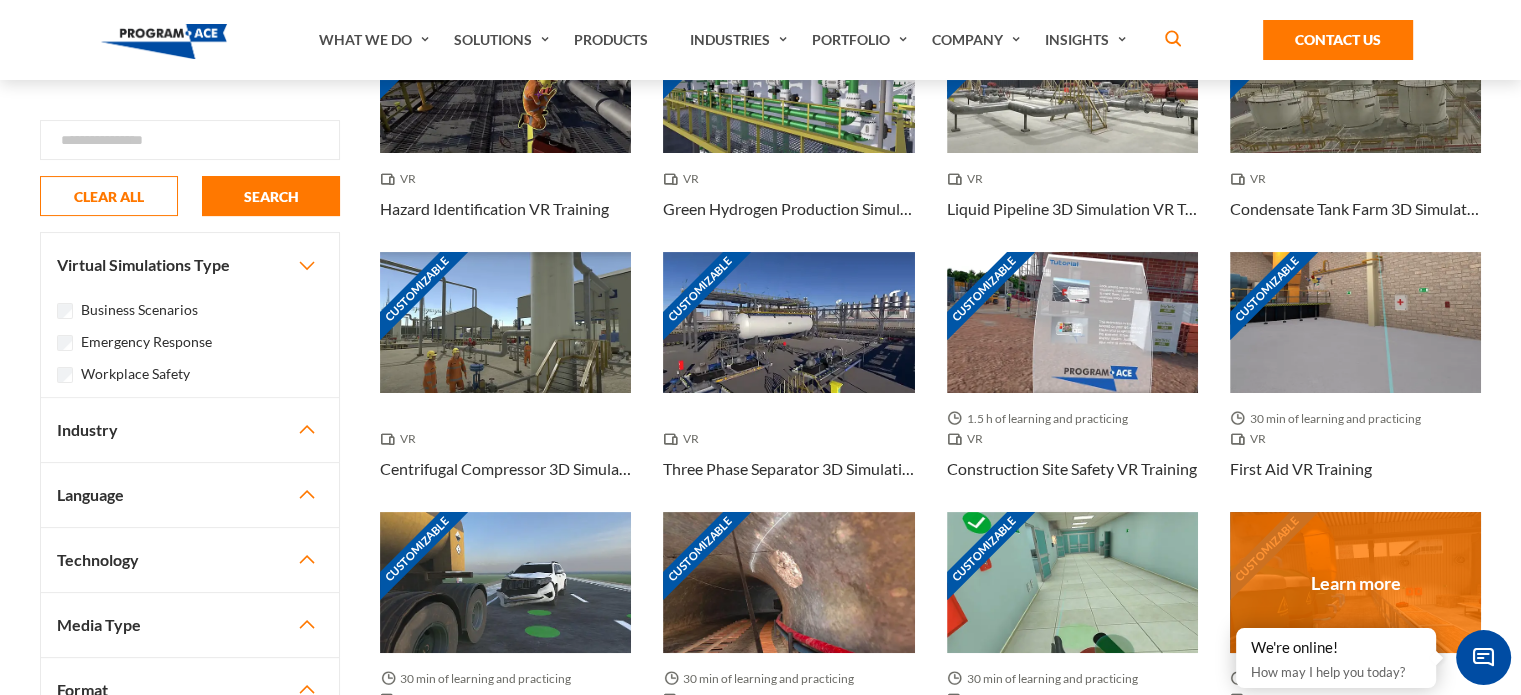 scroll, scrollTop: 0, scrollLeft: 0, axis: both 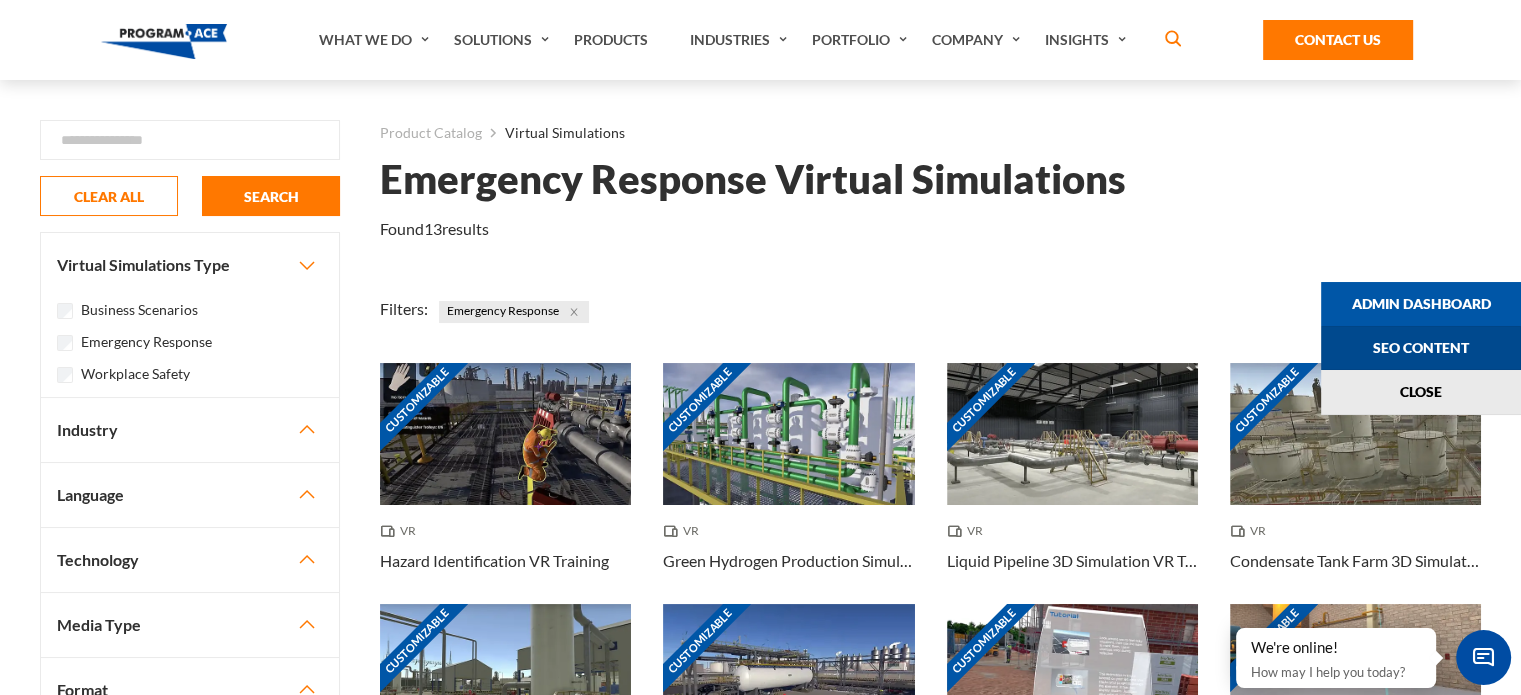 click on "Seo Content" at bounding box center [1421, 348] 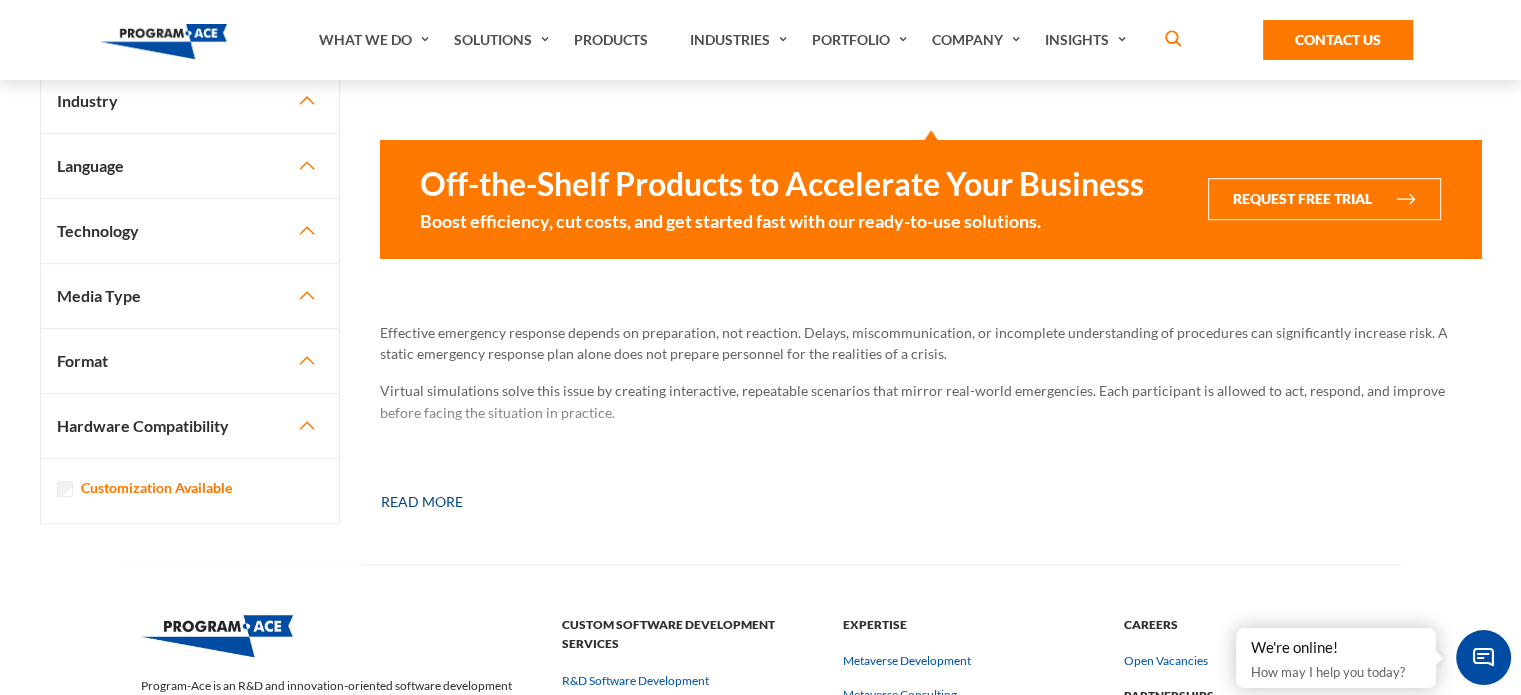 scroll, scrollTop: 1292, scrollLeft: 0, axis: vertical 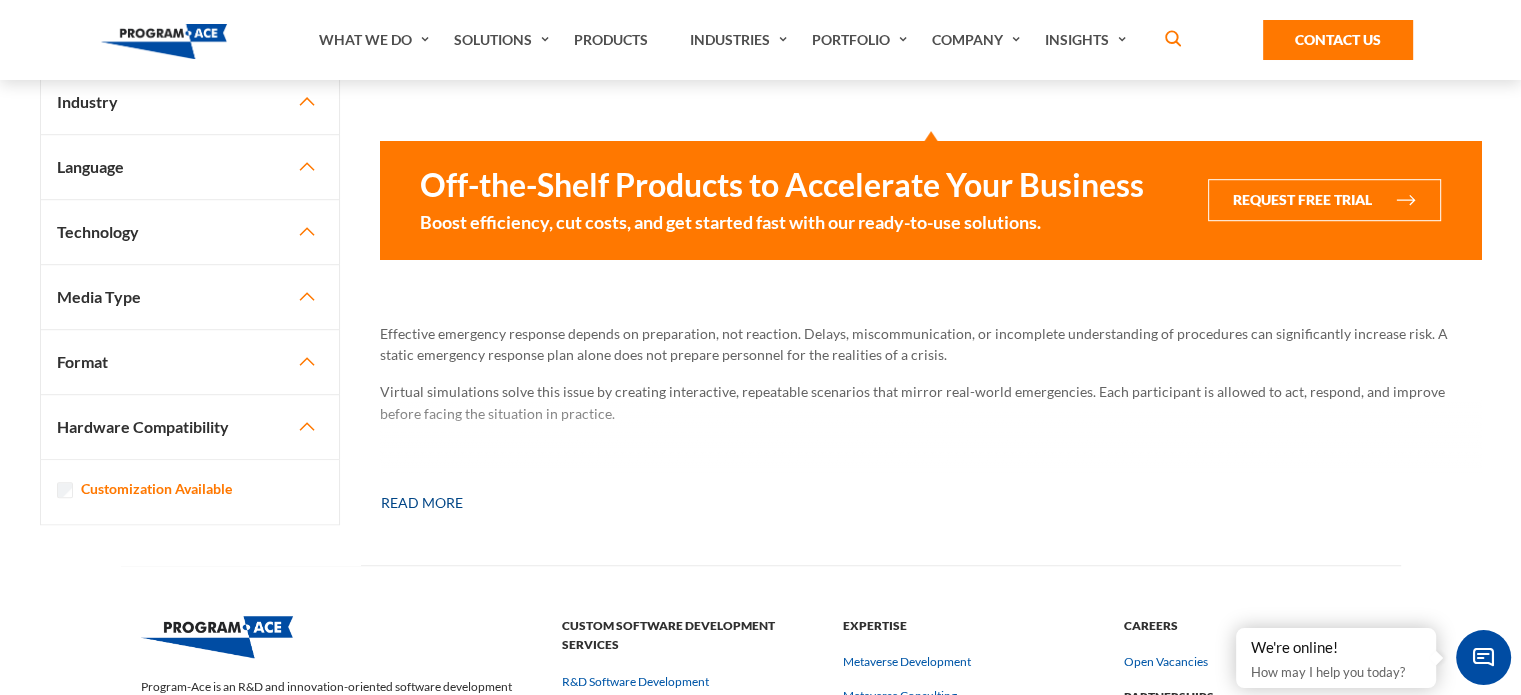 click on "Read more" at bounding box center [422, 503] 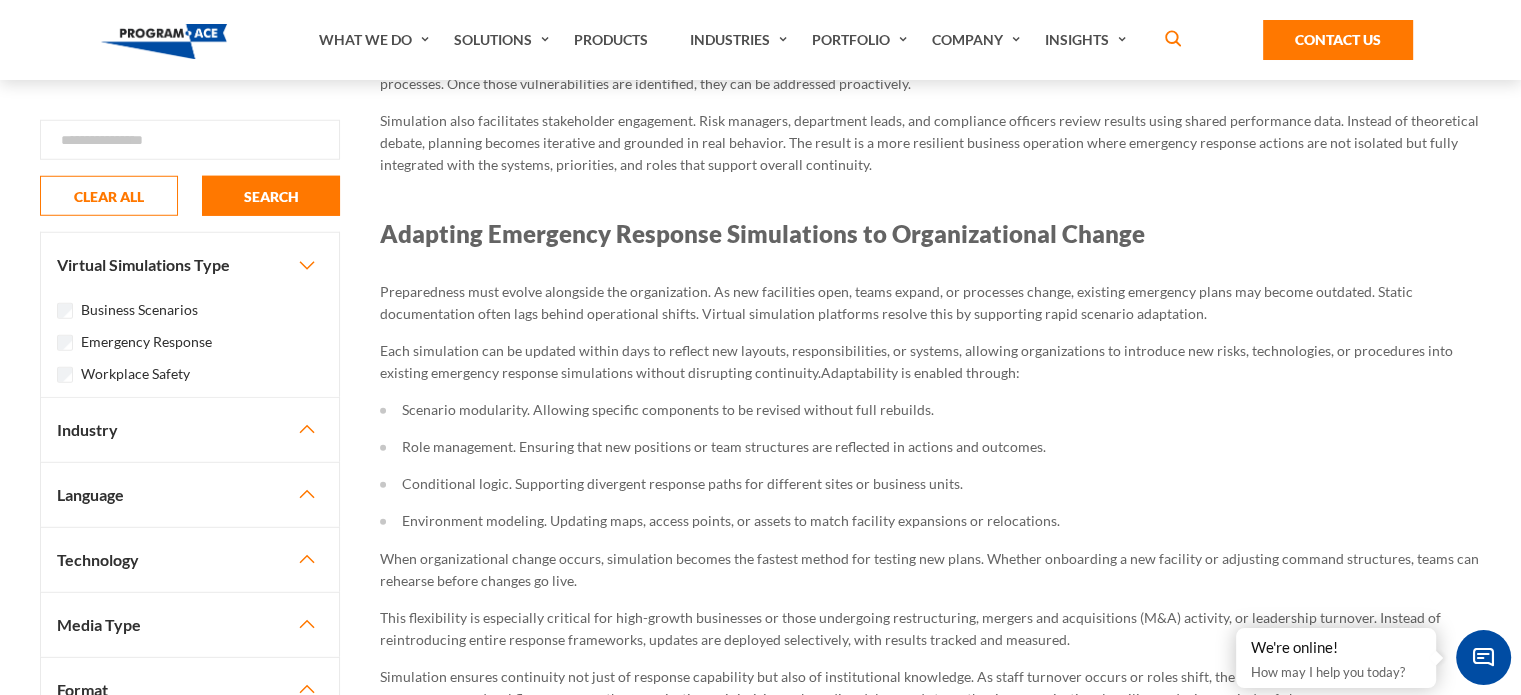 scroll, scrollTop: 5623, scrollLeft: 0, axis: vertical 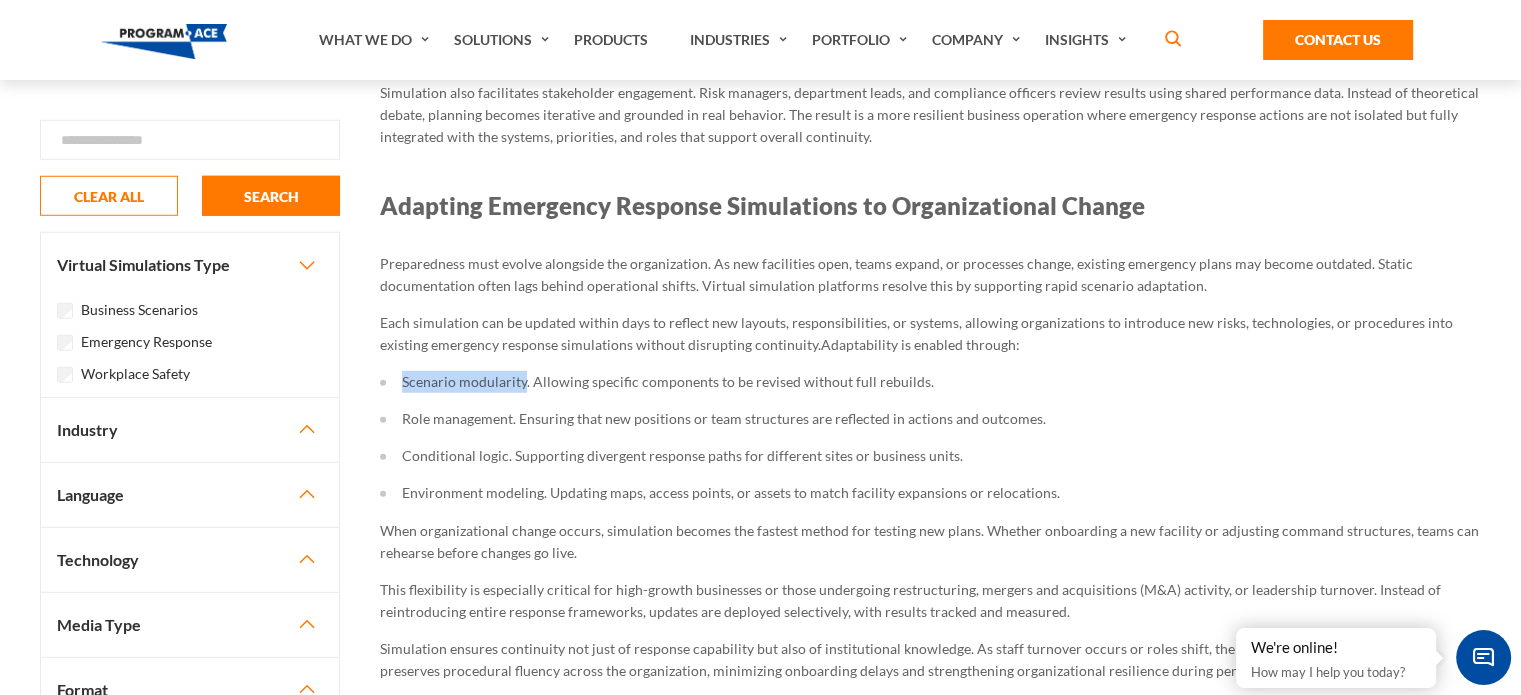 drag, startPoint x: 524, startPoint y: 338, endPoint x: 384, endPoint y: 328, distance: 140.35669 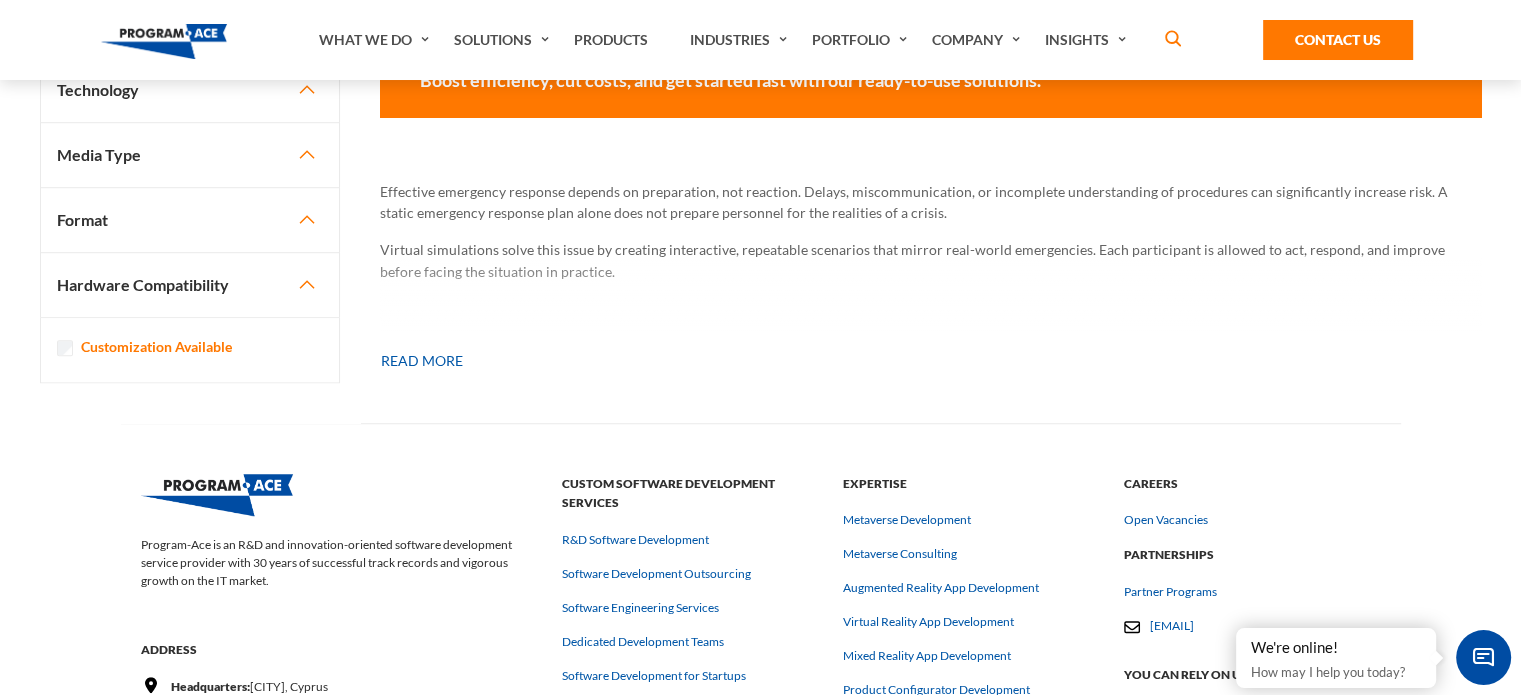 scroll, scrollTop: 1428, scrollLeft: 0, axis: vertical 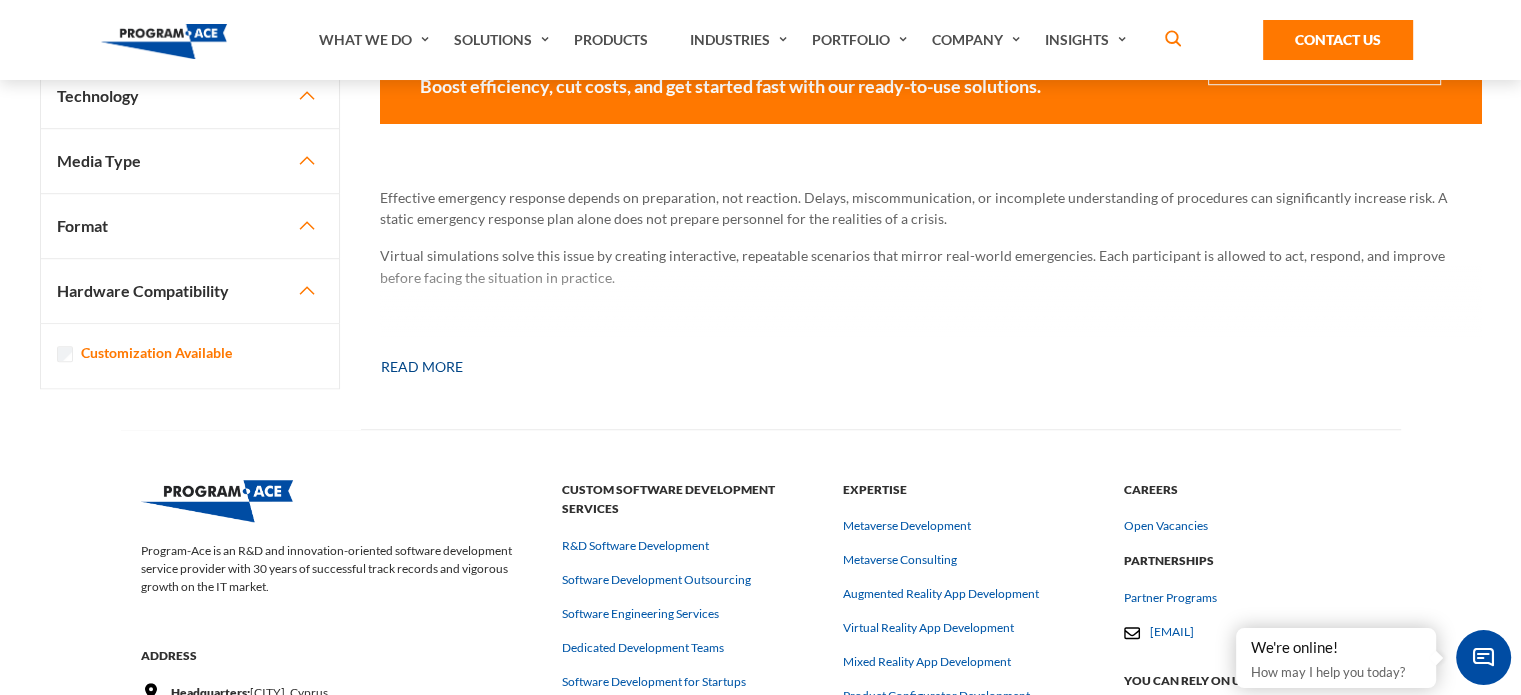 click on "Read more" at bounding box center [422, 367] 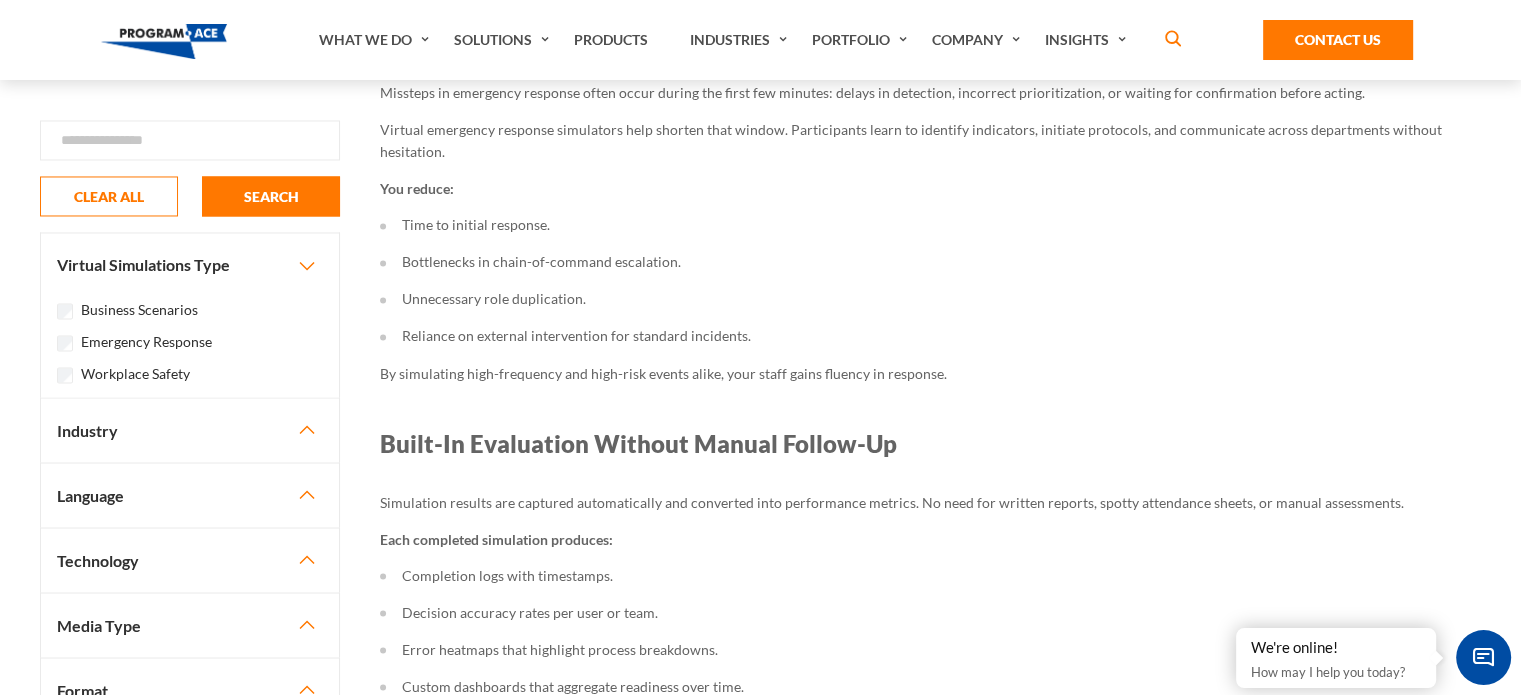 scroll, scrollTop: 2979, scrollLeft: 0, axis: vertical 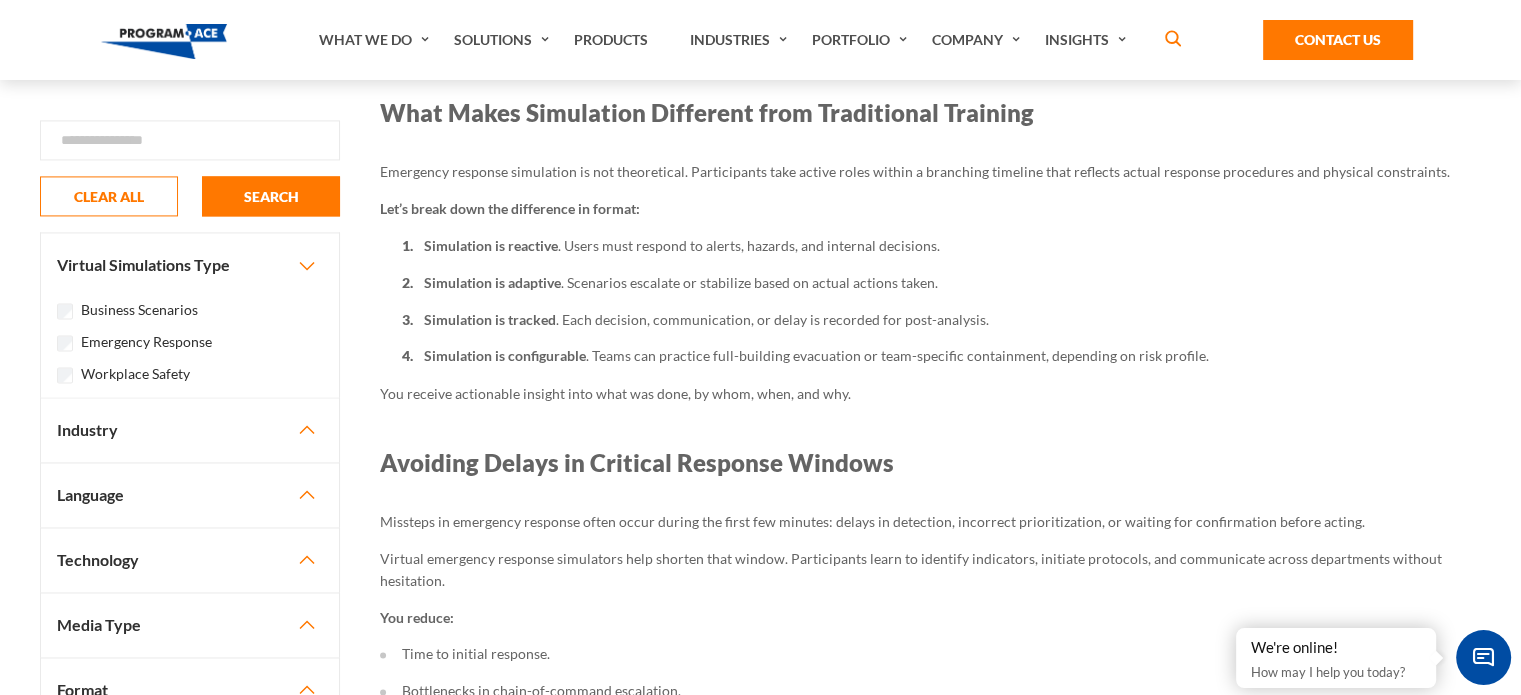 click on "CLOSE
Search
CLEAR ALL
SEARCH
FILTER
Virtual Simulations Type
Business Scenarios" at bounding box center (190, 486) 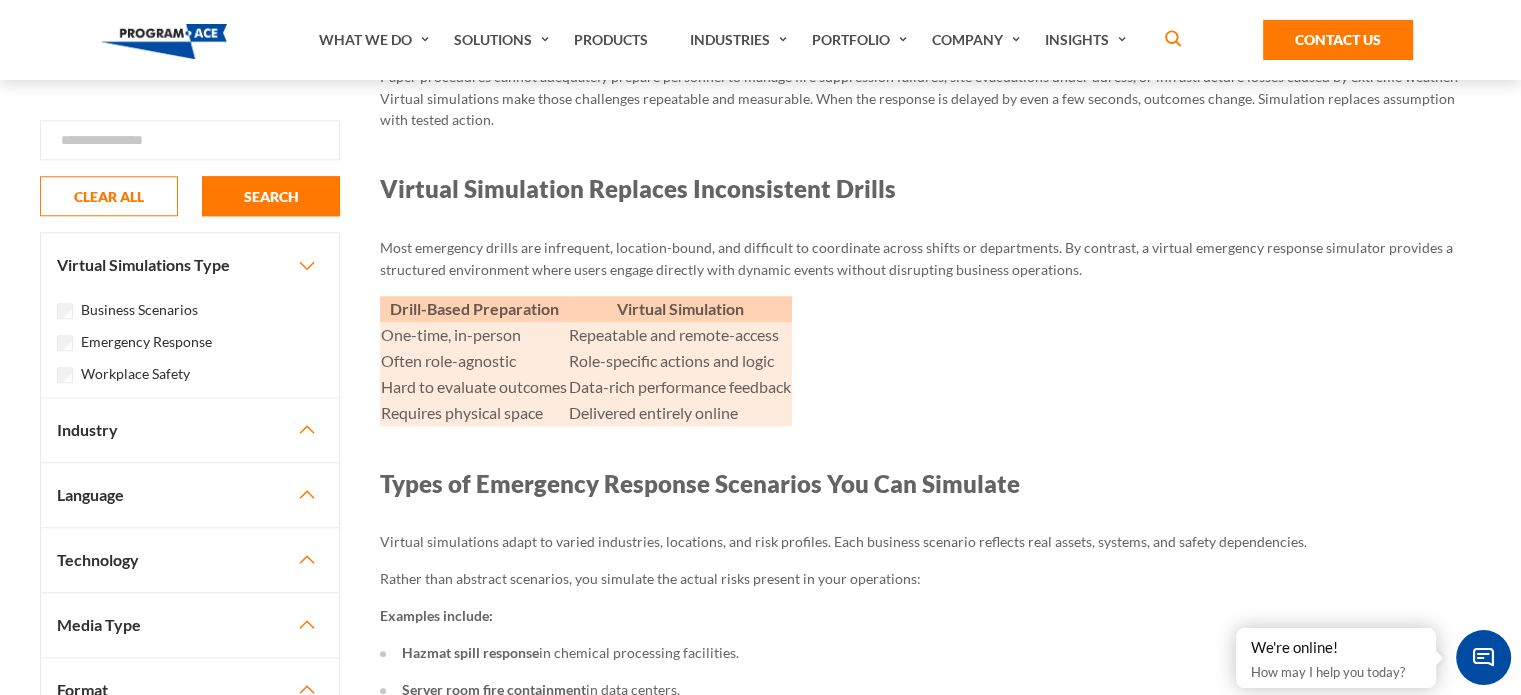 scroll, scrollTop: 1820, scrollLeft: 0, axis: vertical 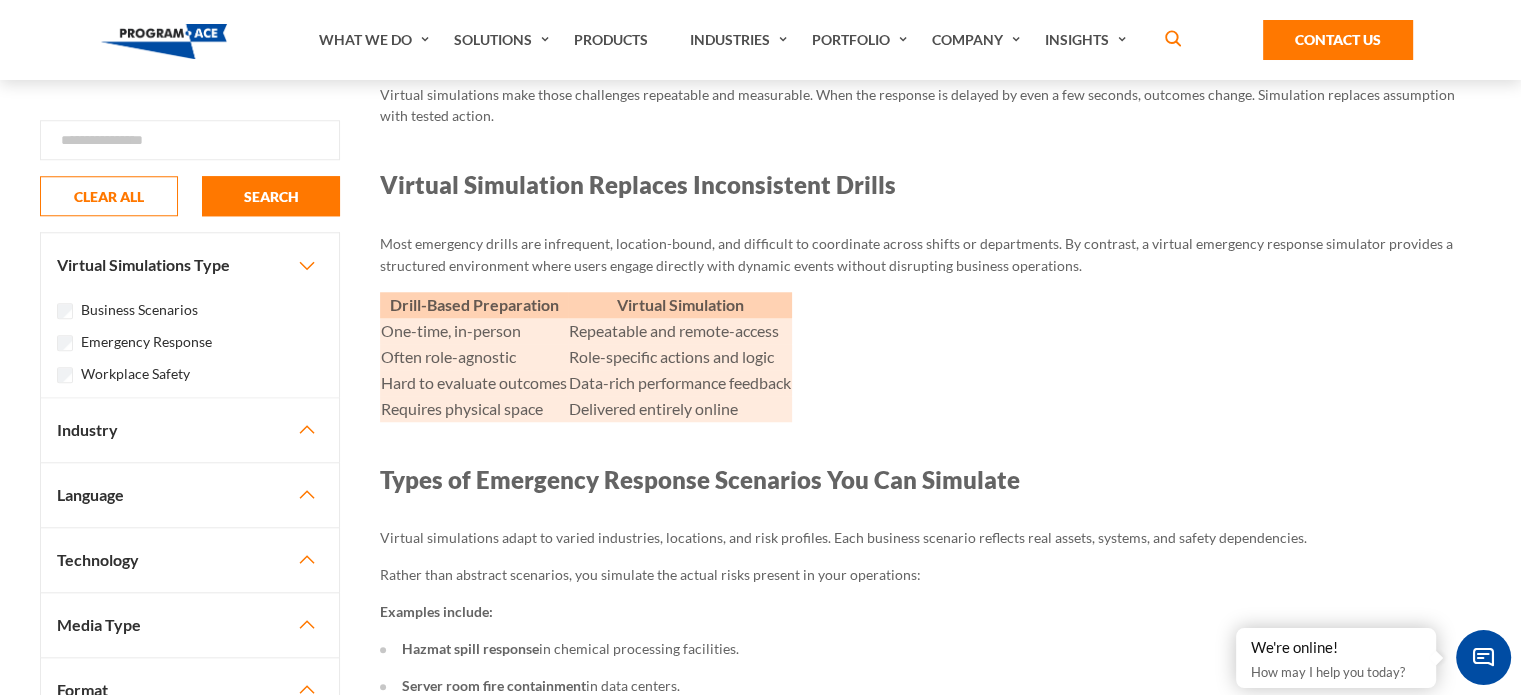 click on "CLOSE
Search
CLEAR ALL
SEARCH
FILTER
Virtual Simulations Type
Business Scenarios" at bounding box center (760, 1519) 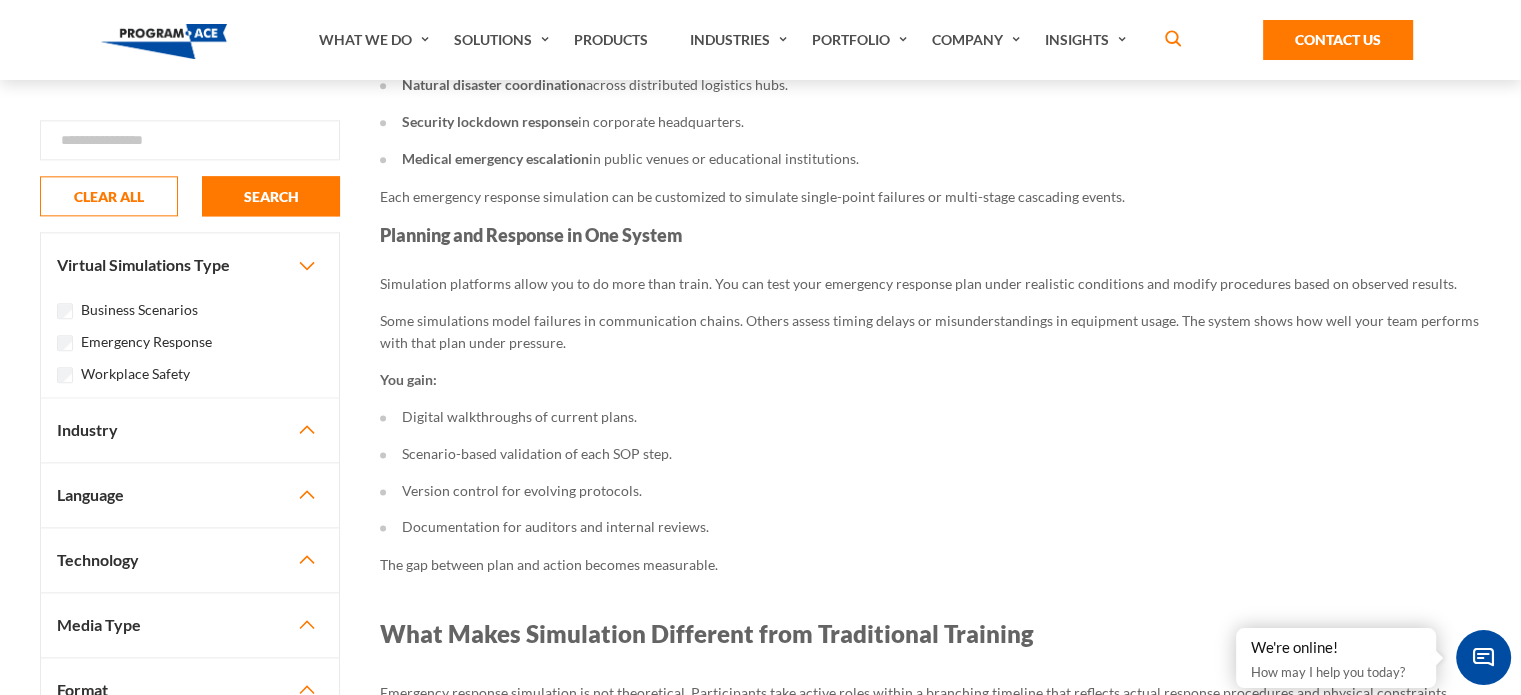 scroll, scrollTop: 2301, scrollLeft: 0, axis: vertical 